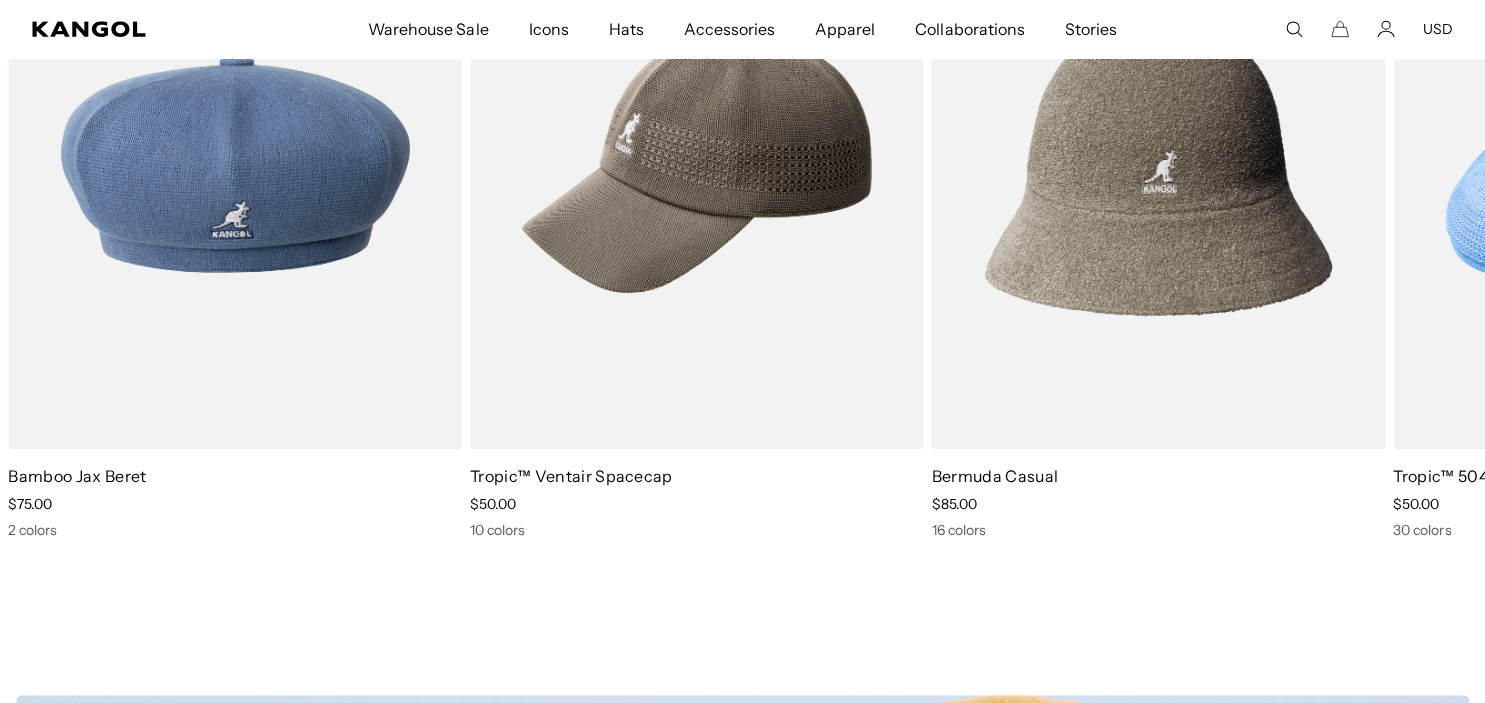 scroll, scrollTop: 1016, scrollLeft: 0, axis: vertical 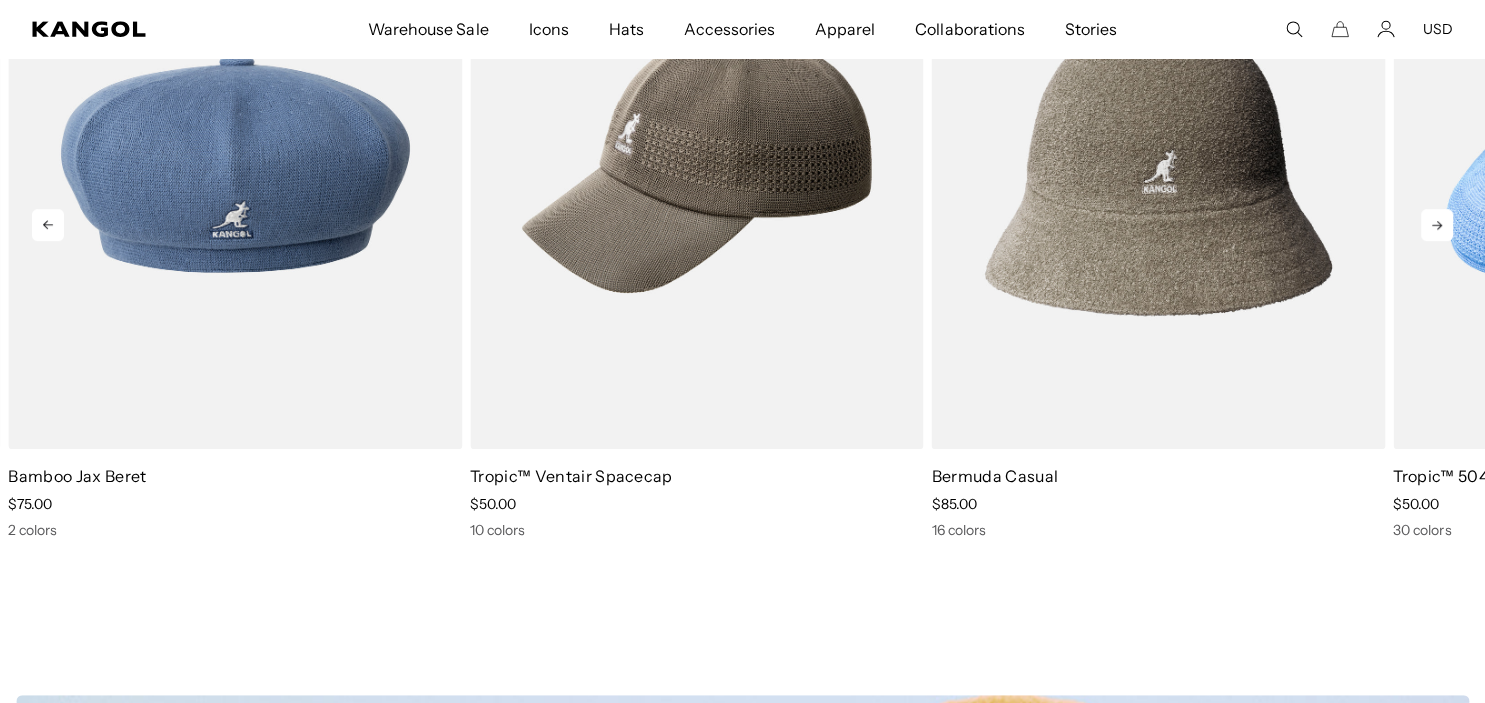 click 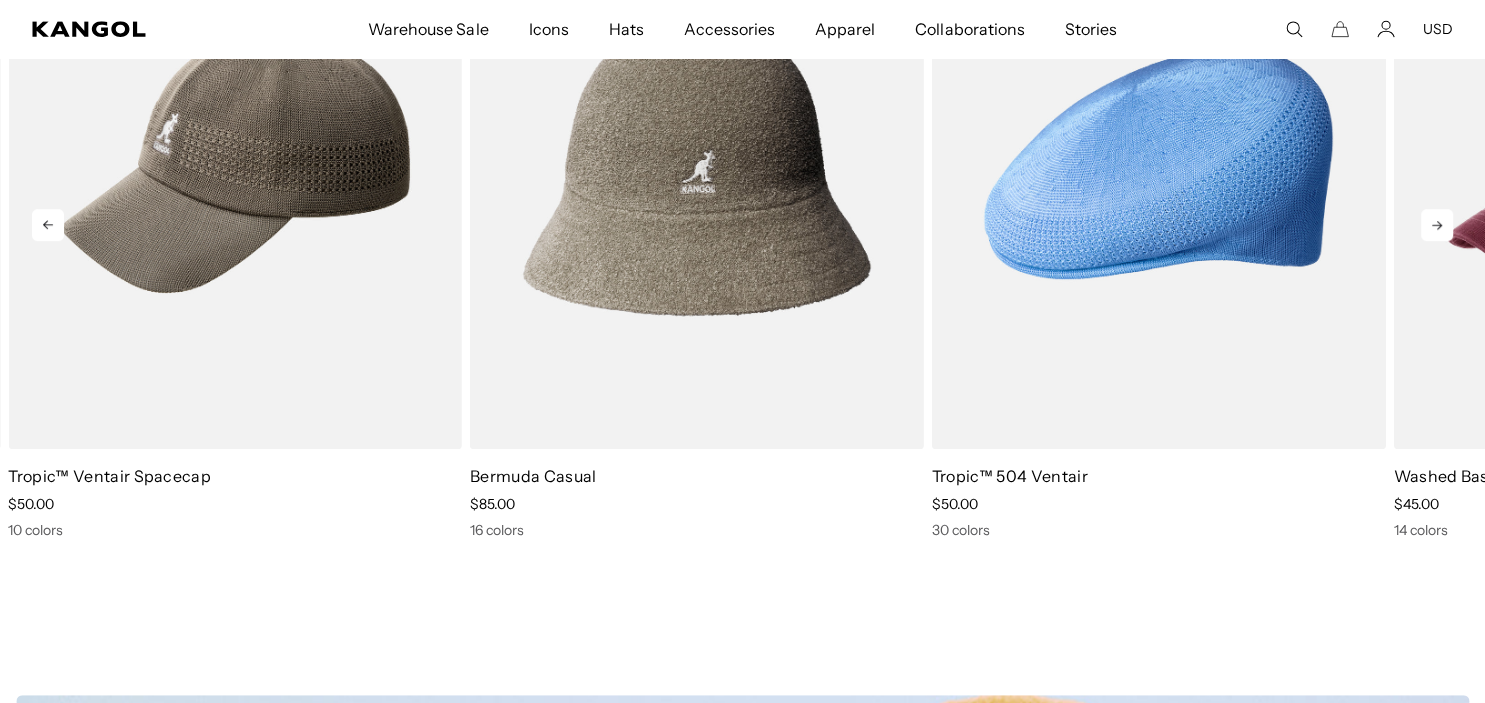 click 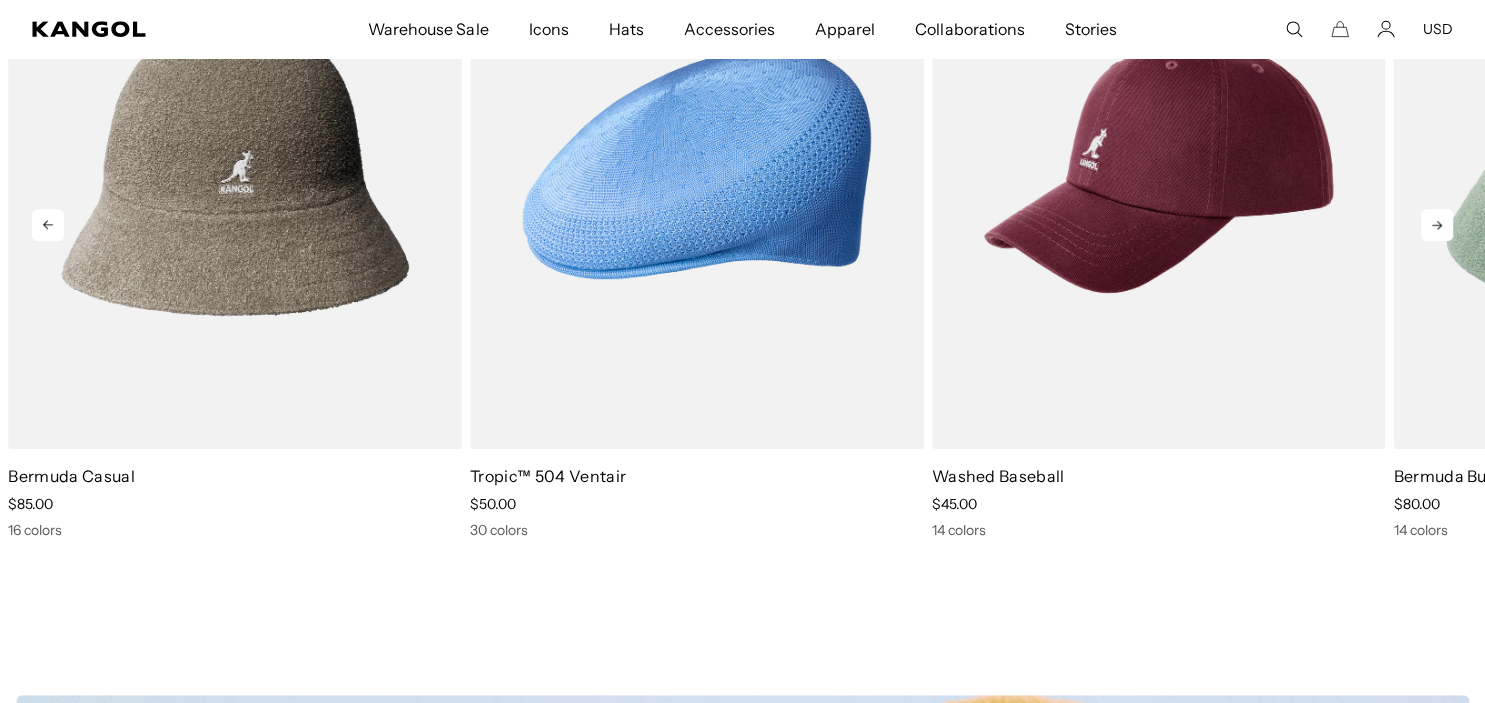 click 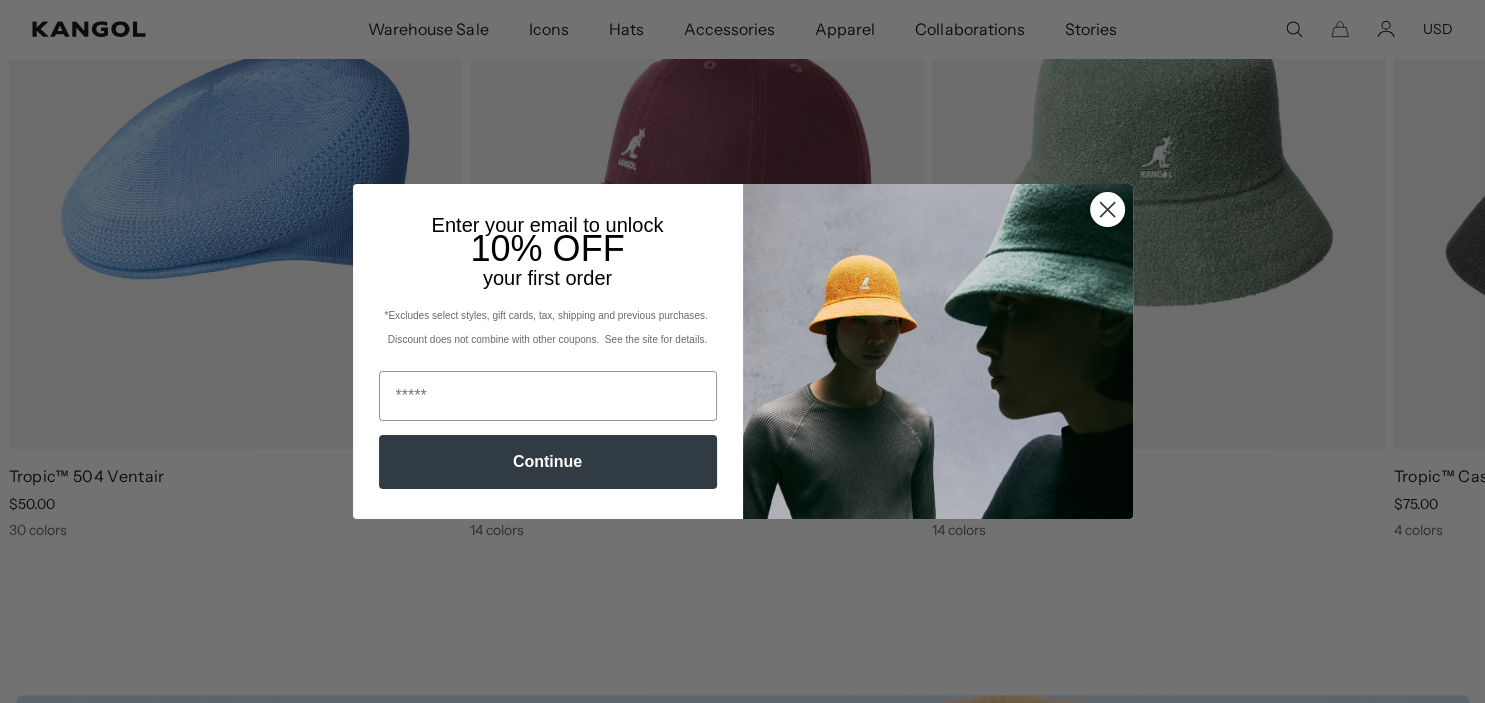 click 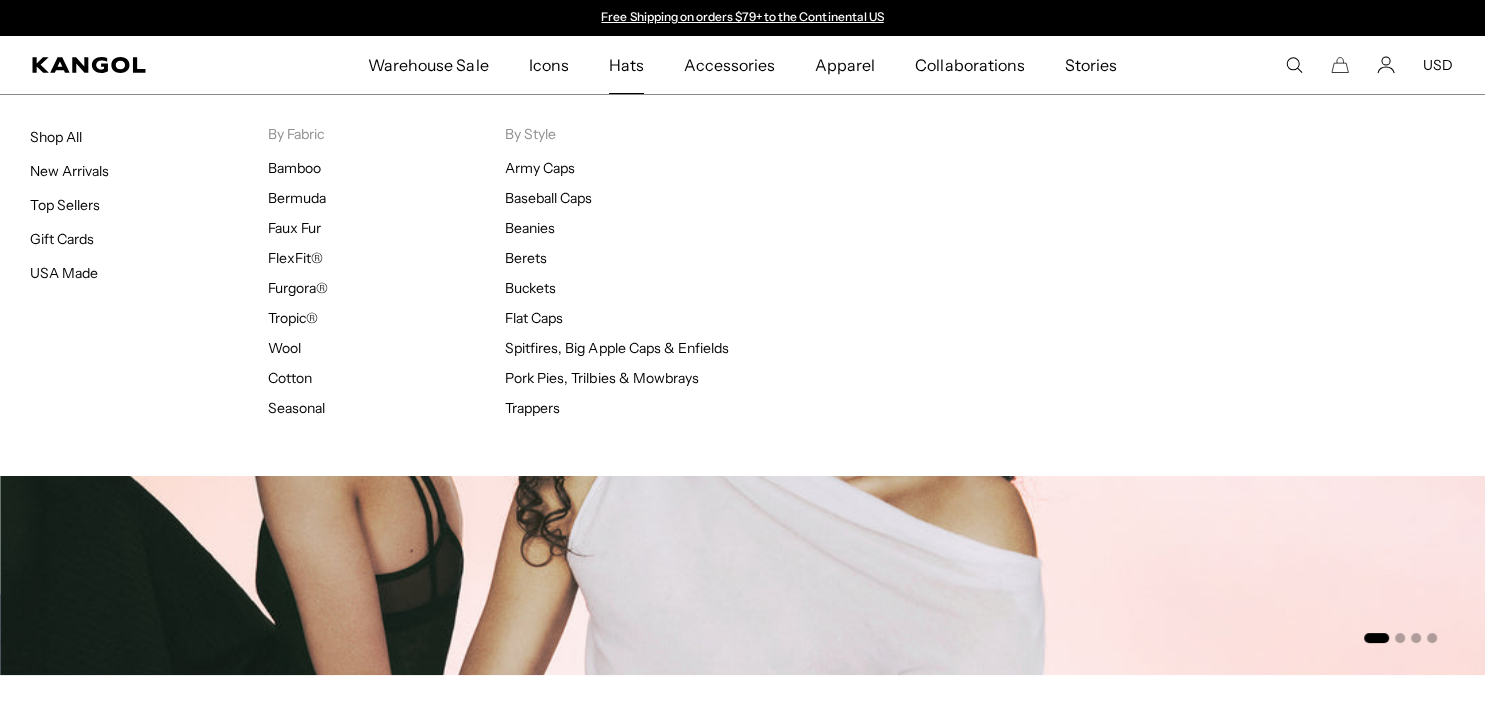 scroll, scrollTop: 0, scrollLeft: 0, axis: both 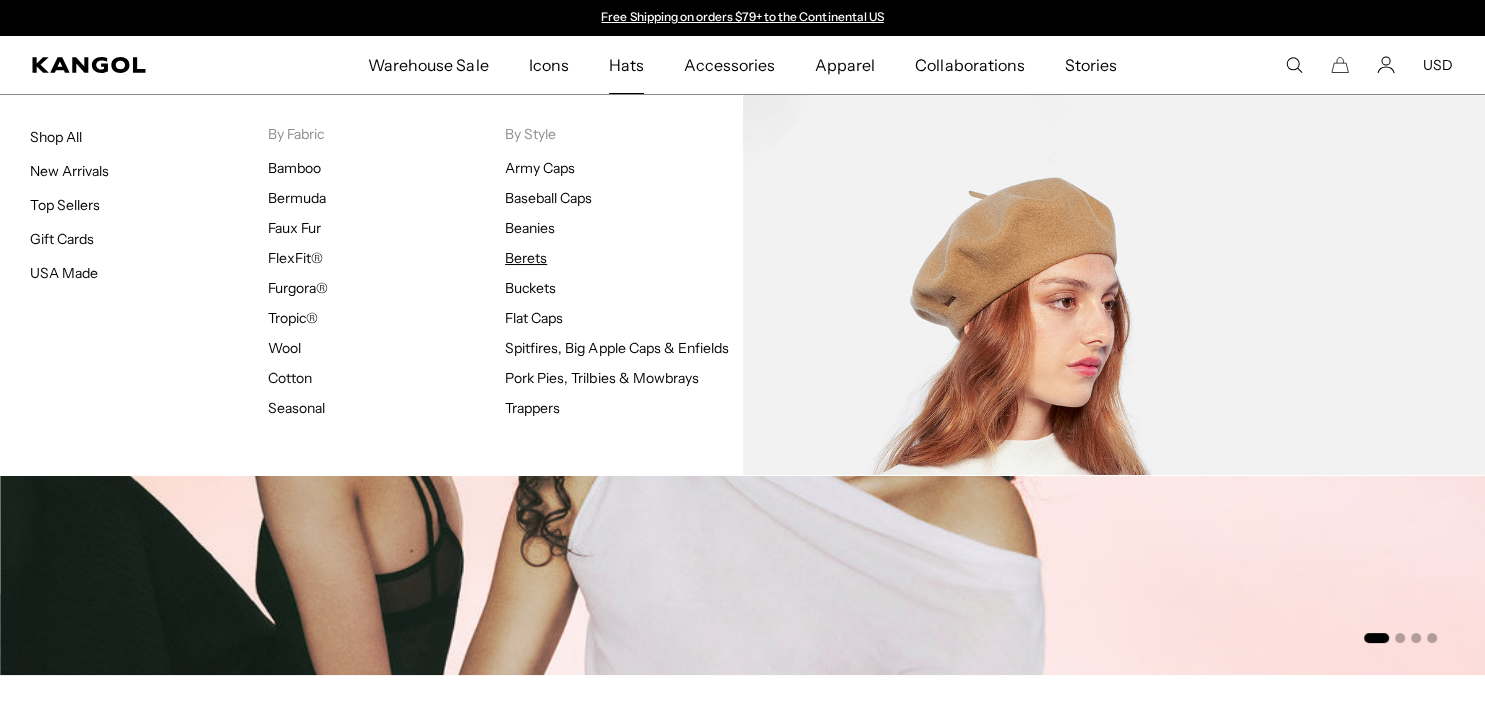 click on "Berets" at bounding box center [526, 258] 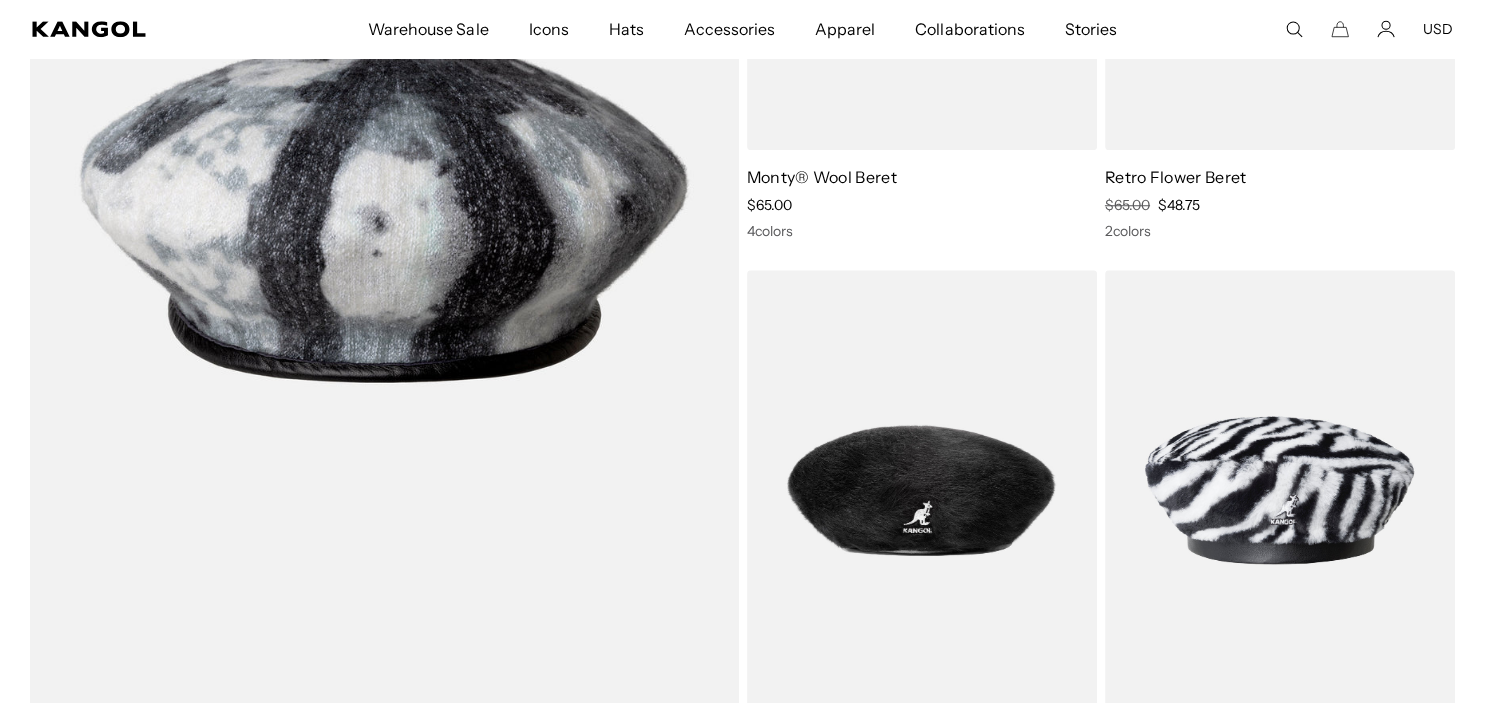 scroll, scrollTop: 1633, scrollLeft: 0, axis: vertical 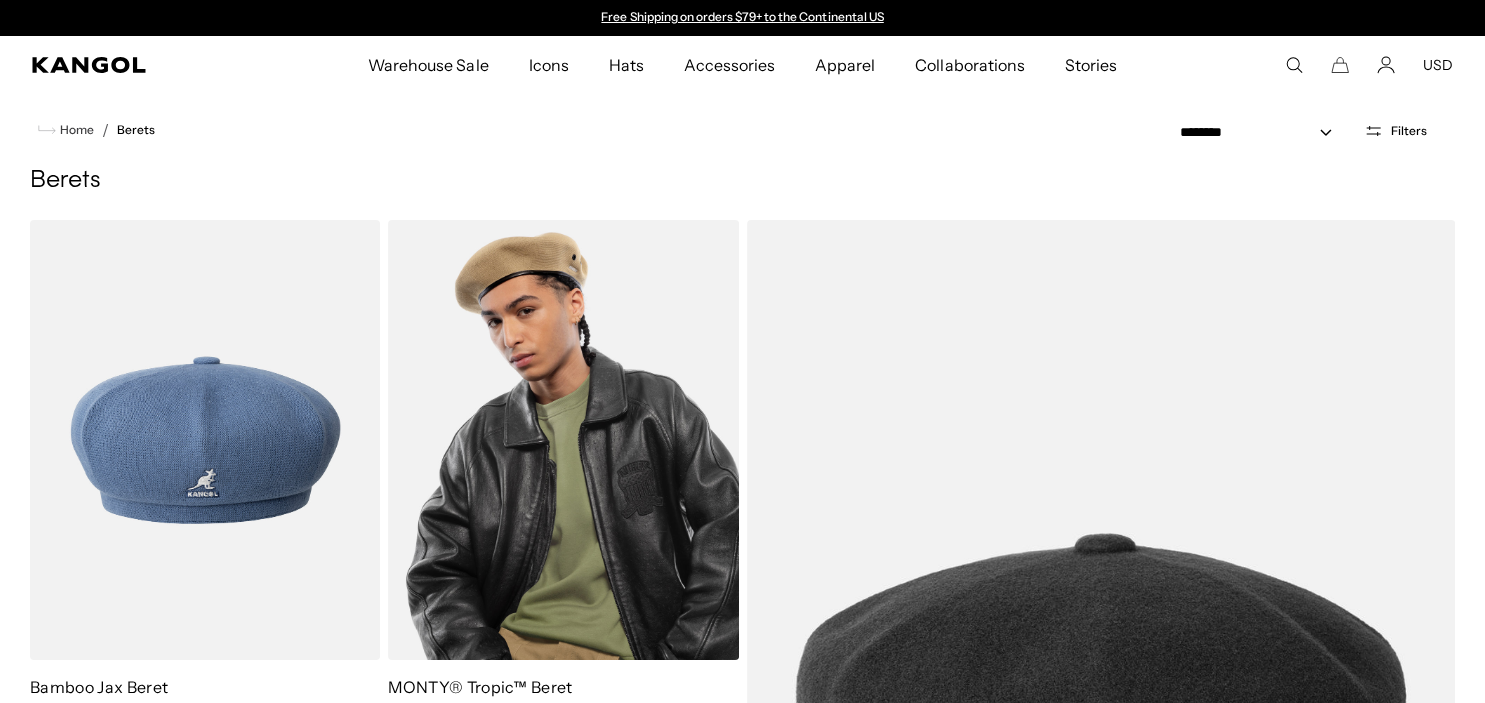 click at bounding box center [563, 440] 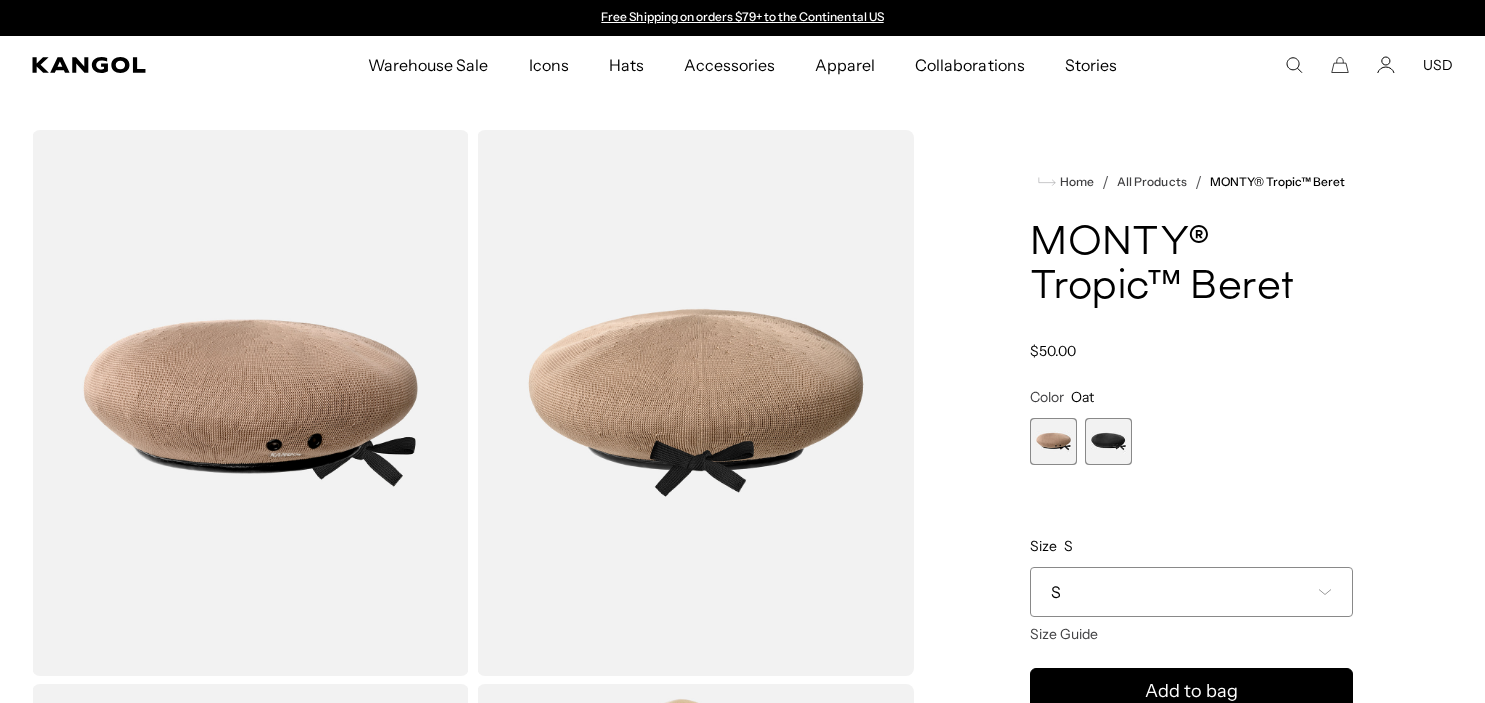 scroll, scrollTop: 0, scrollLeft: 0, axis: both 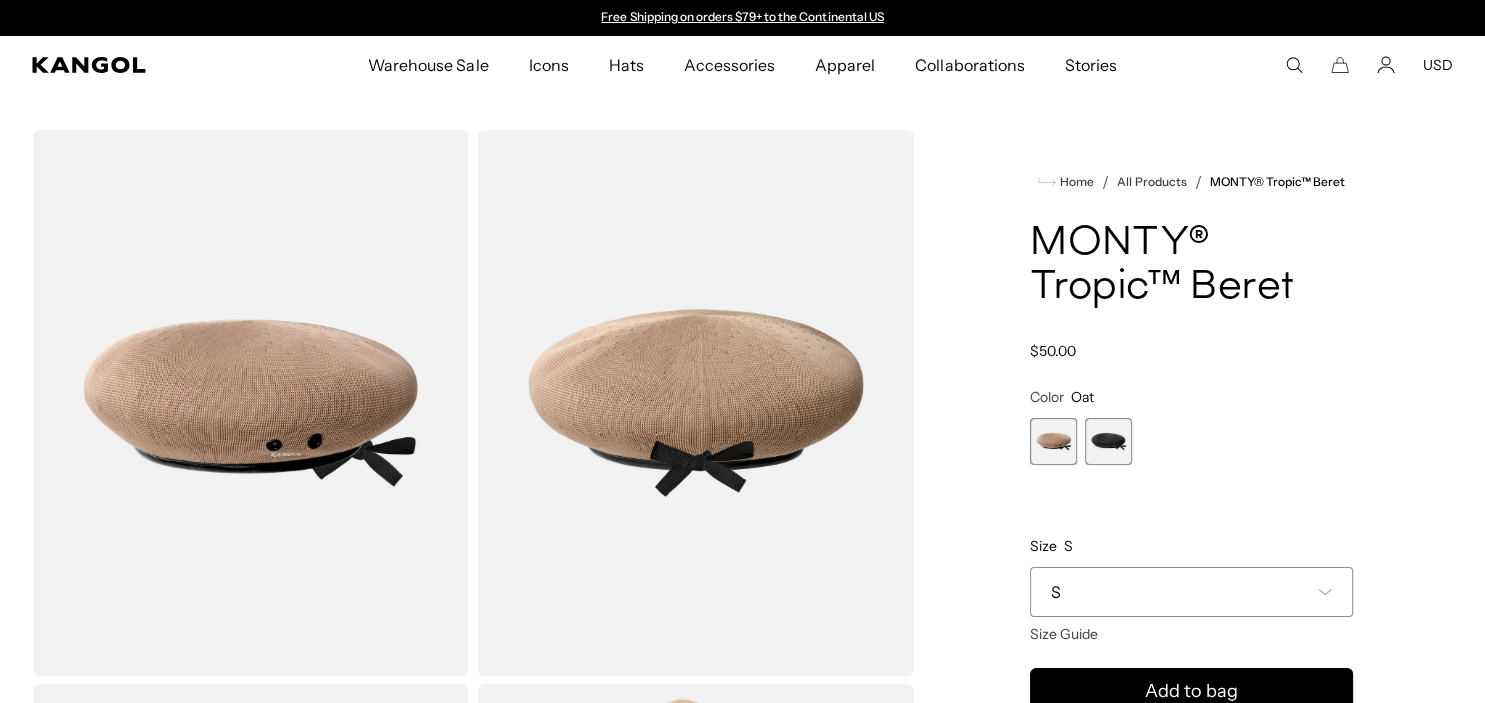 click at bounding box center (1053, 441) 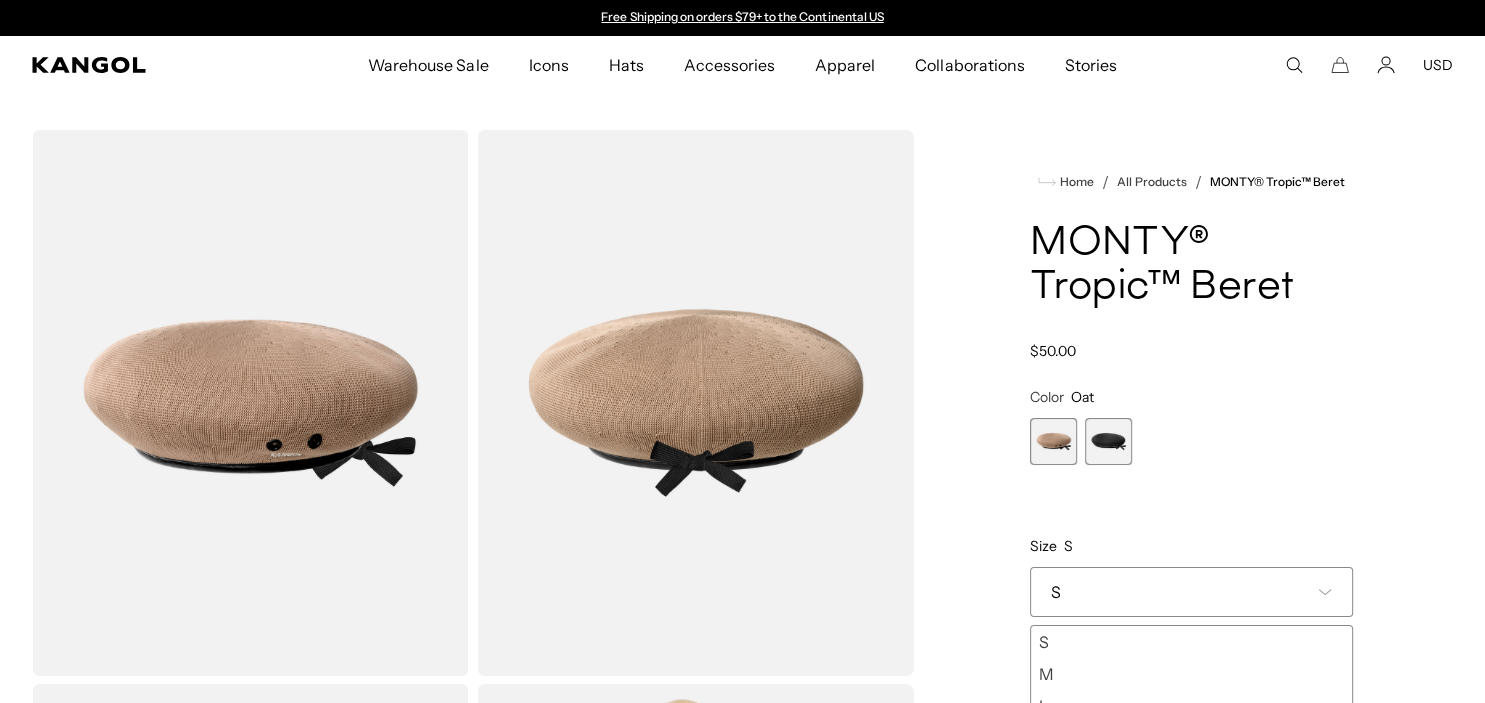 click at bounding box center [695, 403] 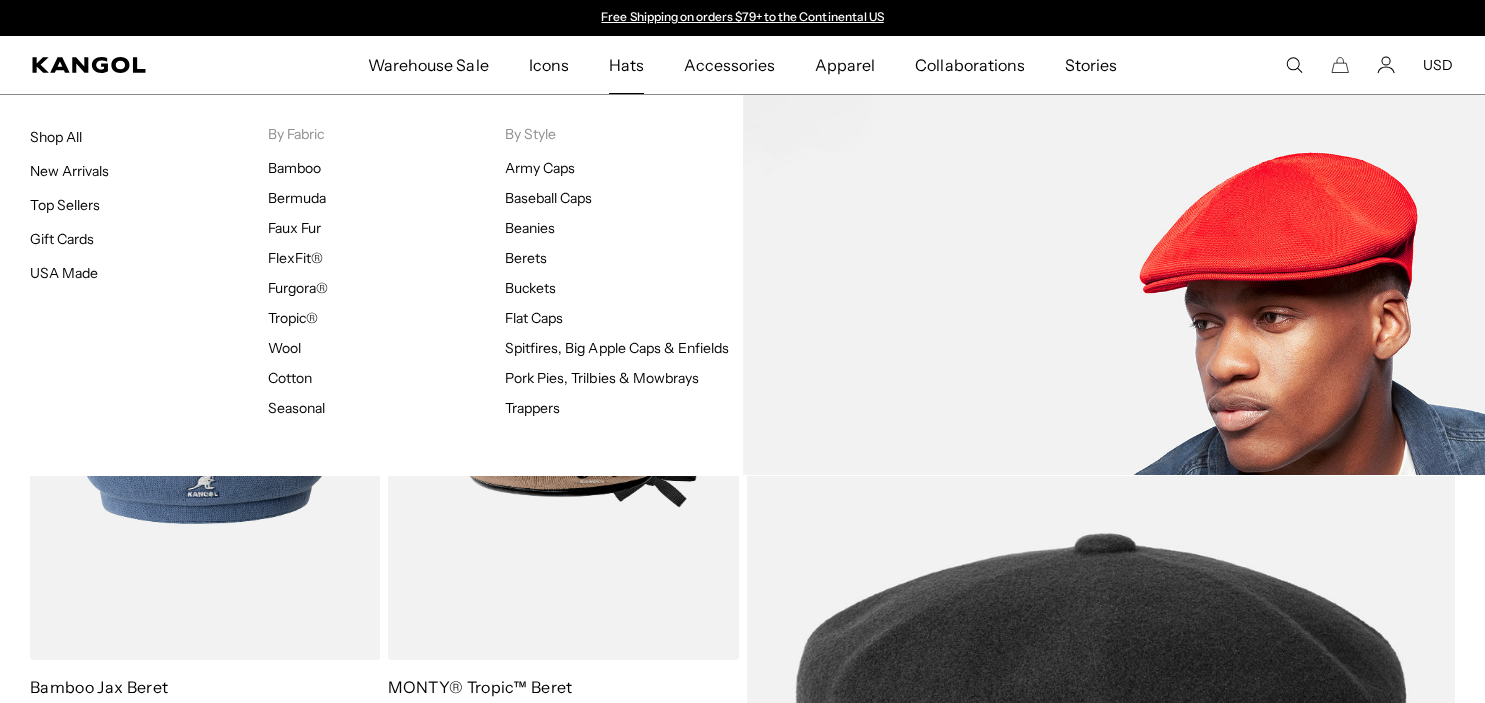 scroll, scrollTop: 0, scrollLeft: 0, axis: both 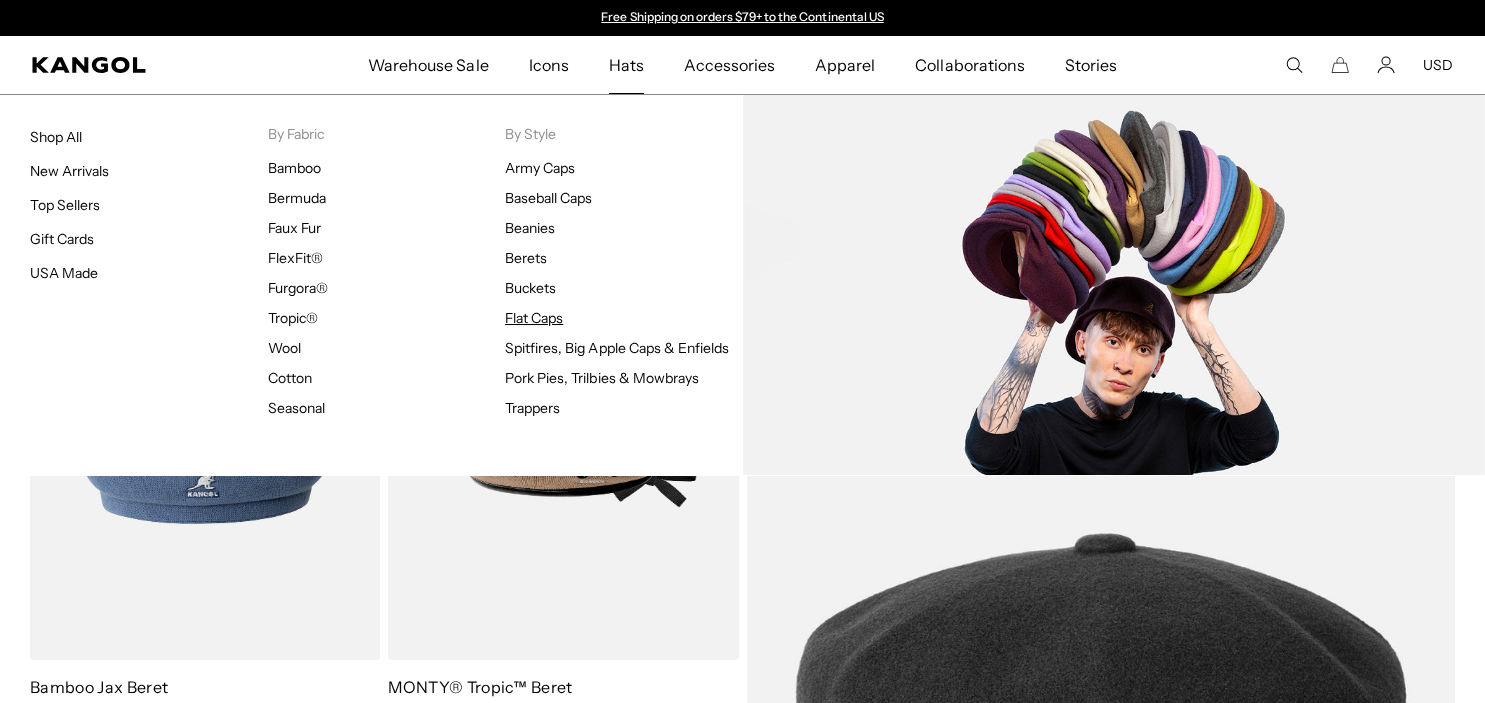 click on "Flat Caps" at bounding box center [534, 318] 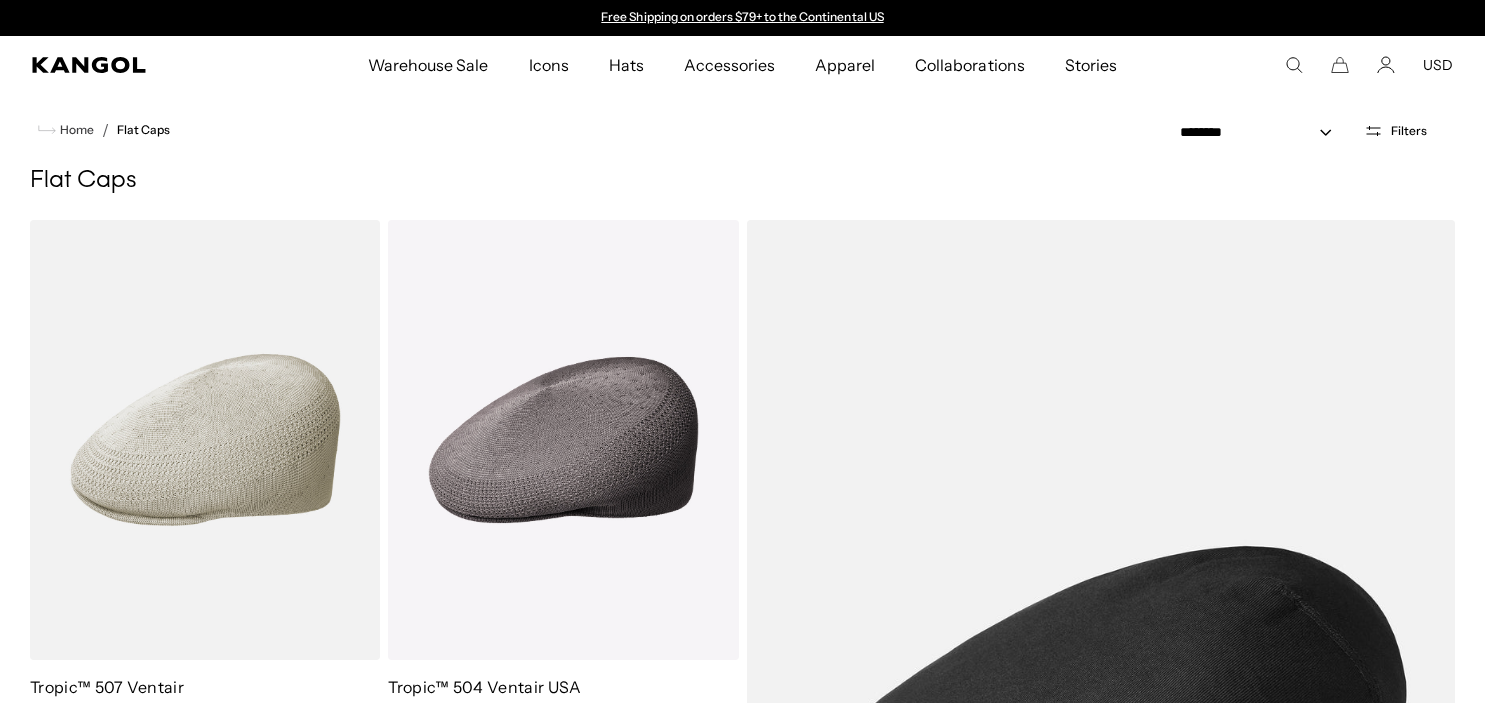 scroll, scrollTop: 0, scrollLeft: 0, axis: both 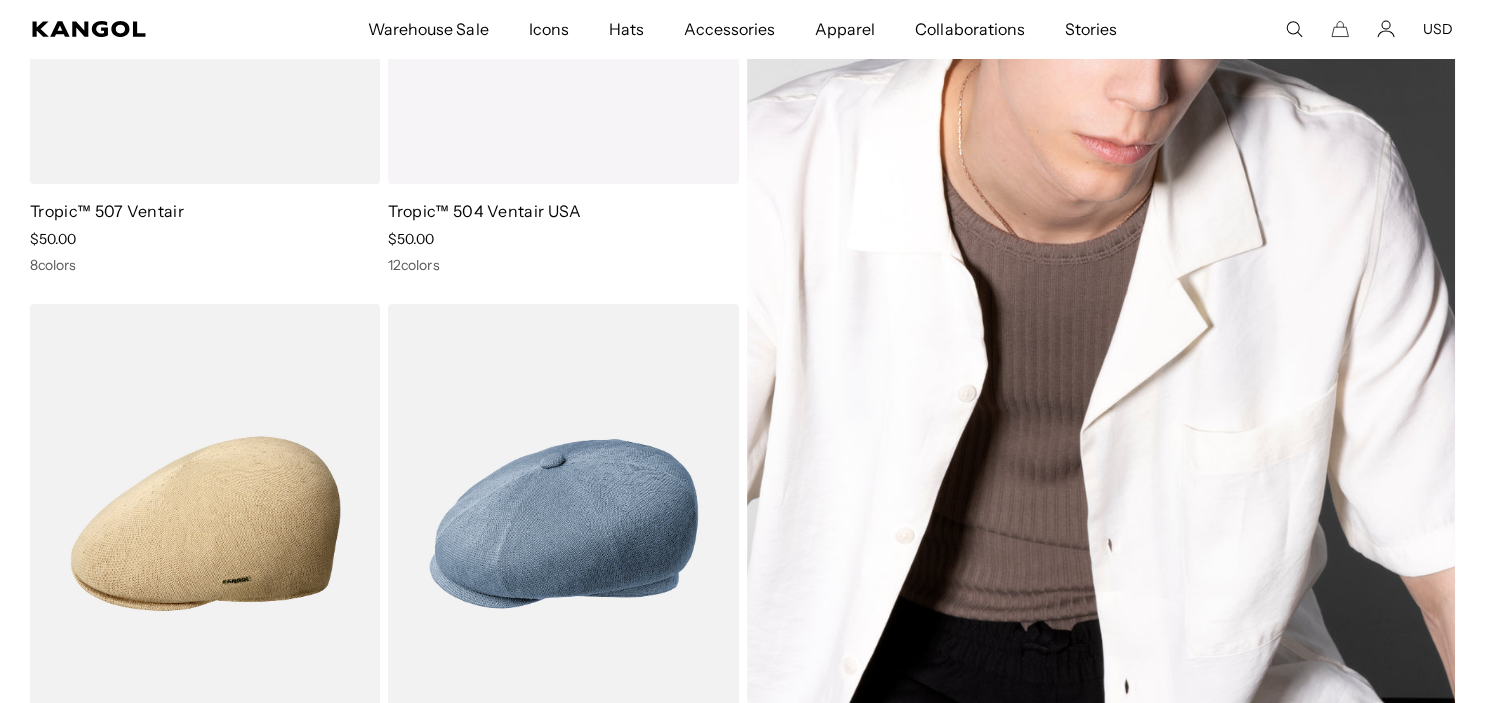 click at bounding box center [1101, 243] 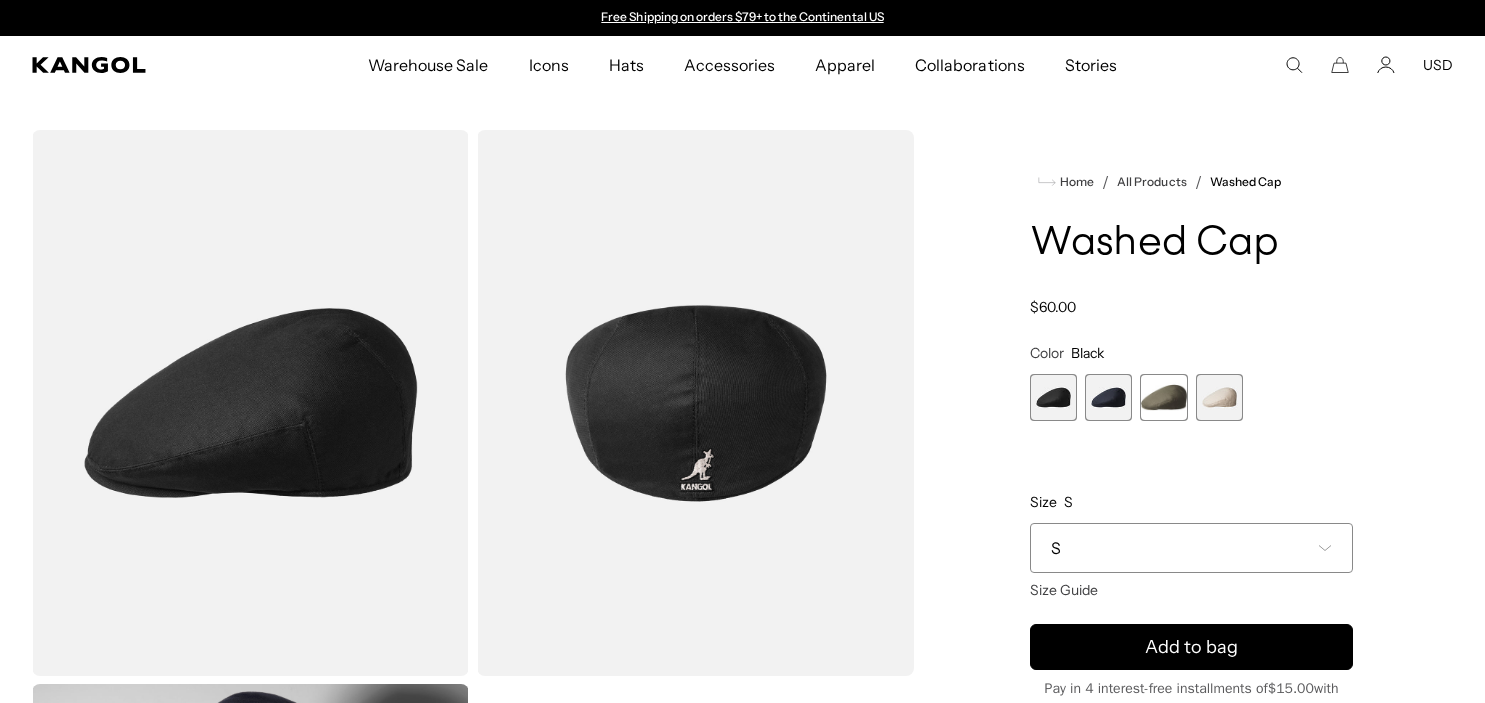 scroll, scrollTop: 0, scrollLeft: 0, axis: both 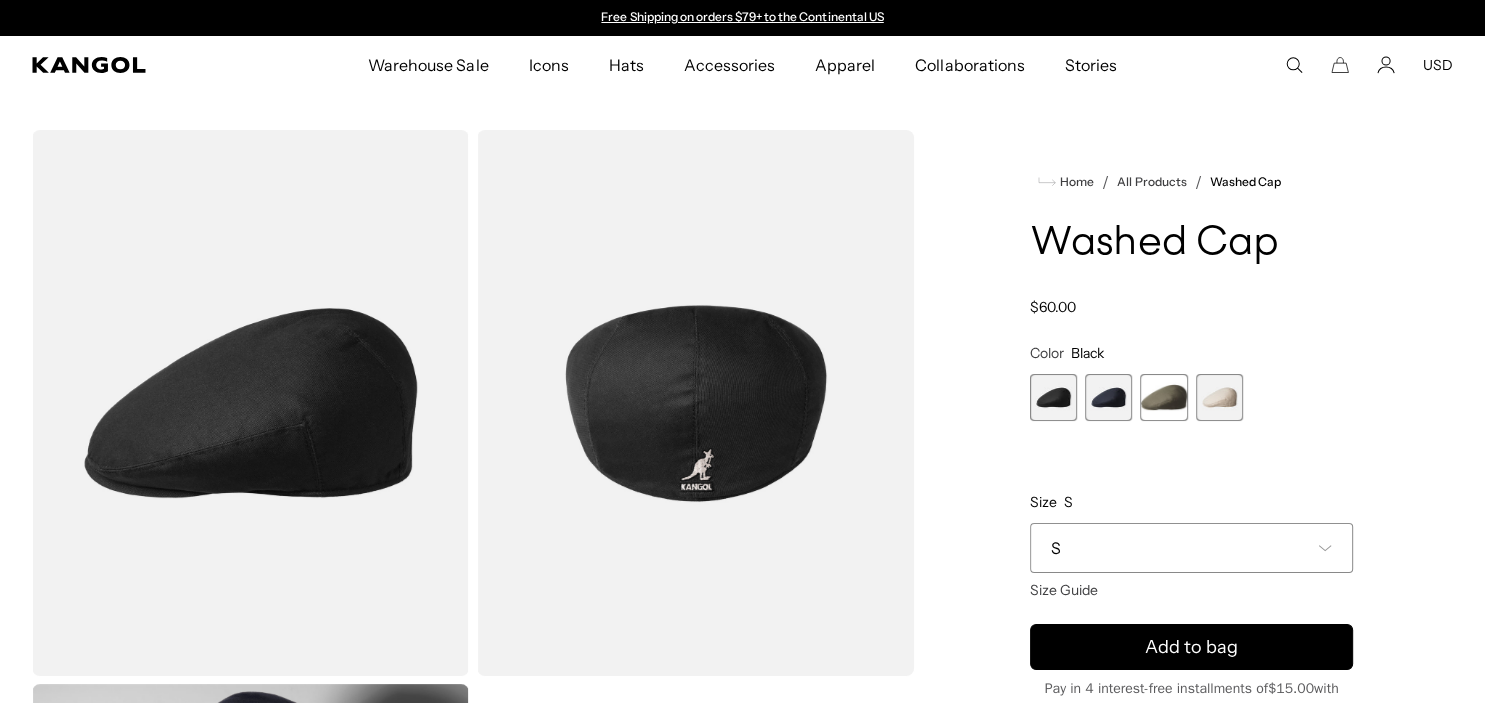 click at bounding box center (250, 403) 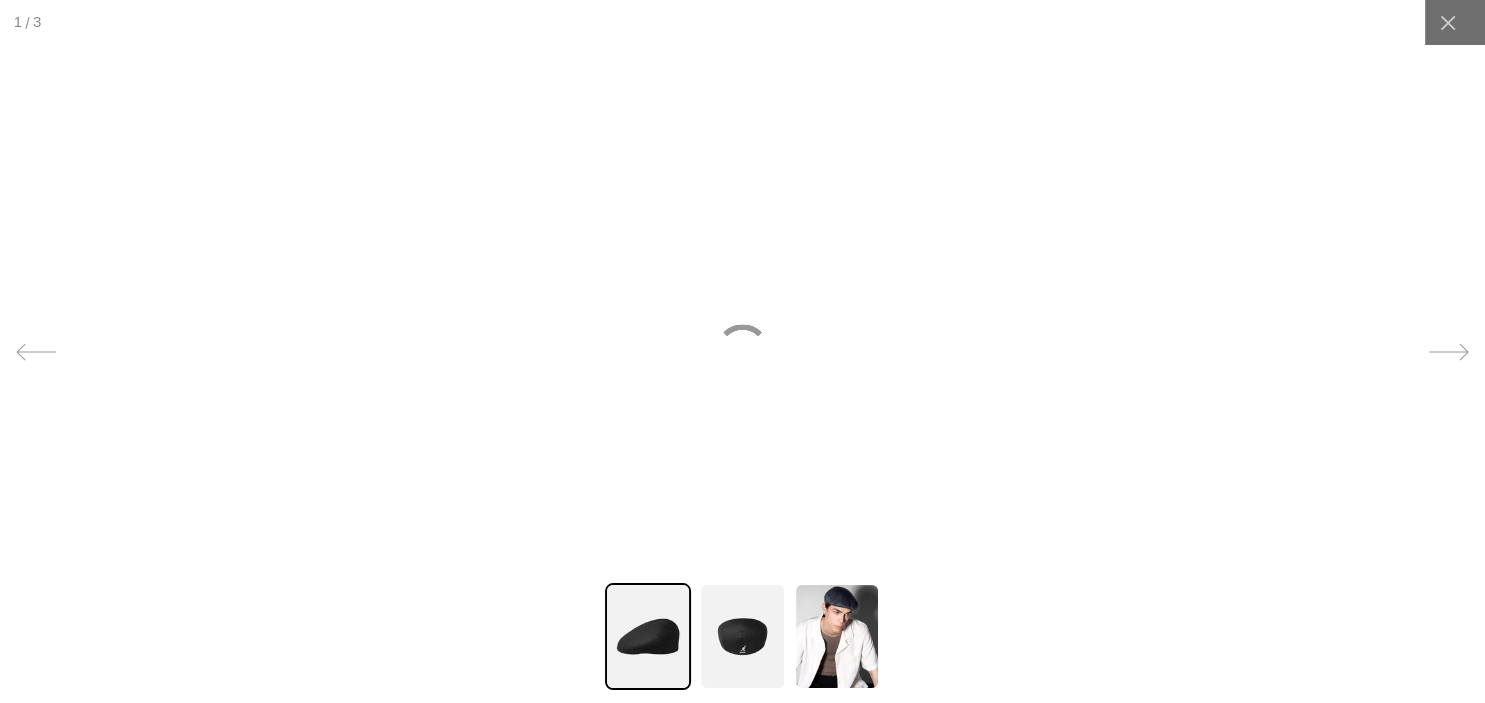 click at bounding box center (742, 636) 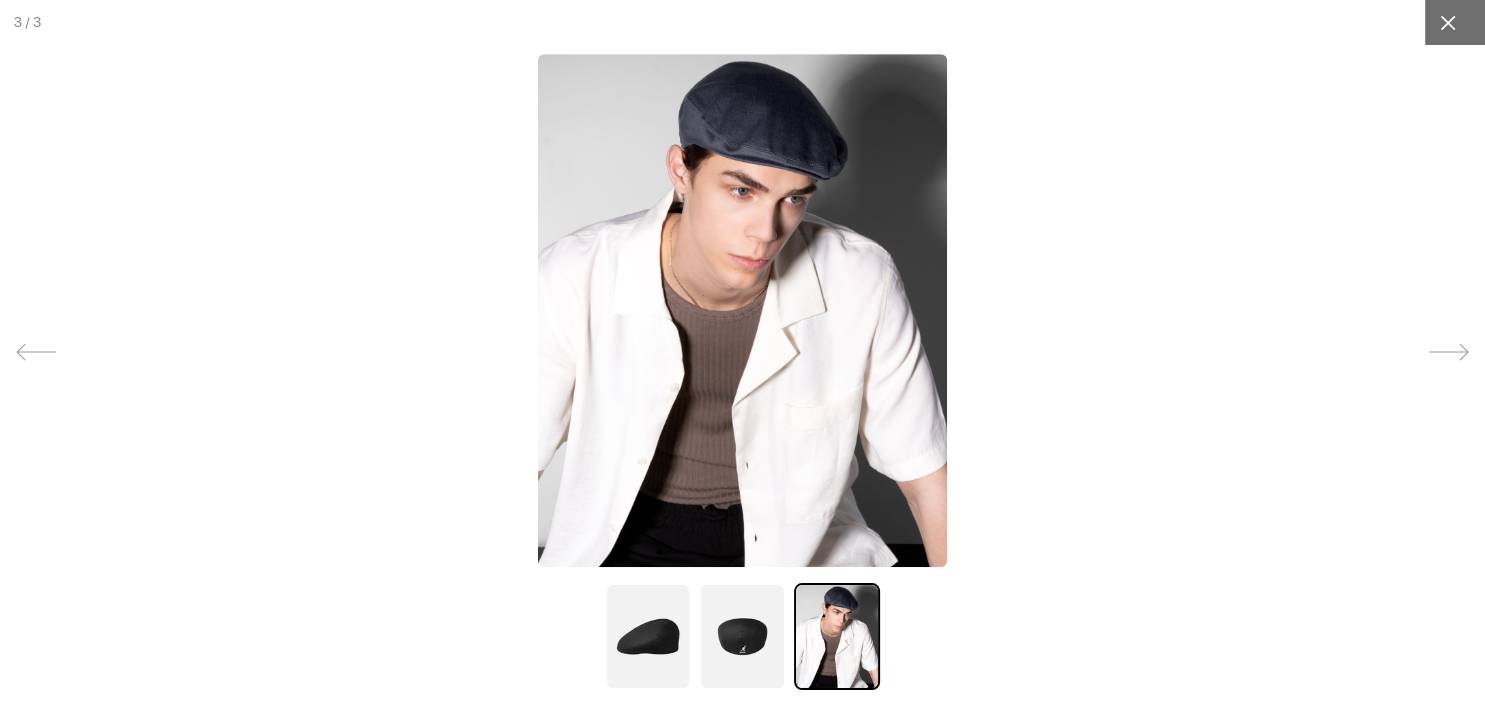 click at bounding box center [1447, 22] 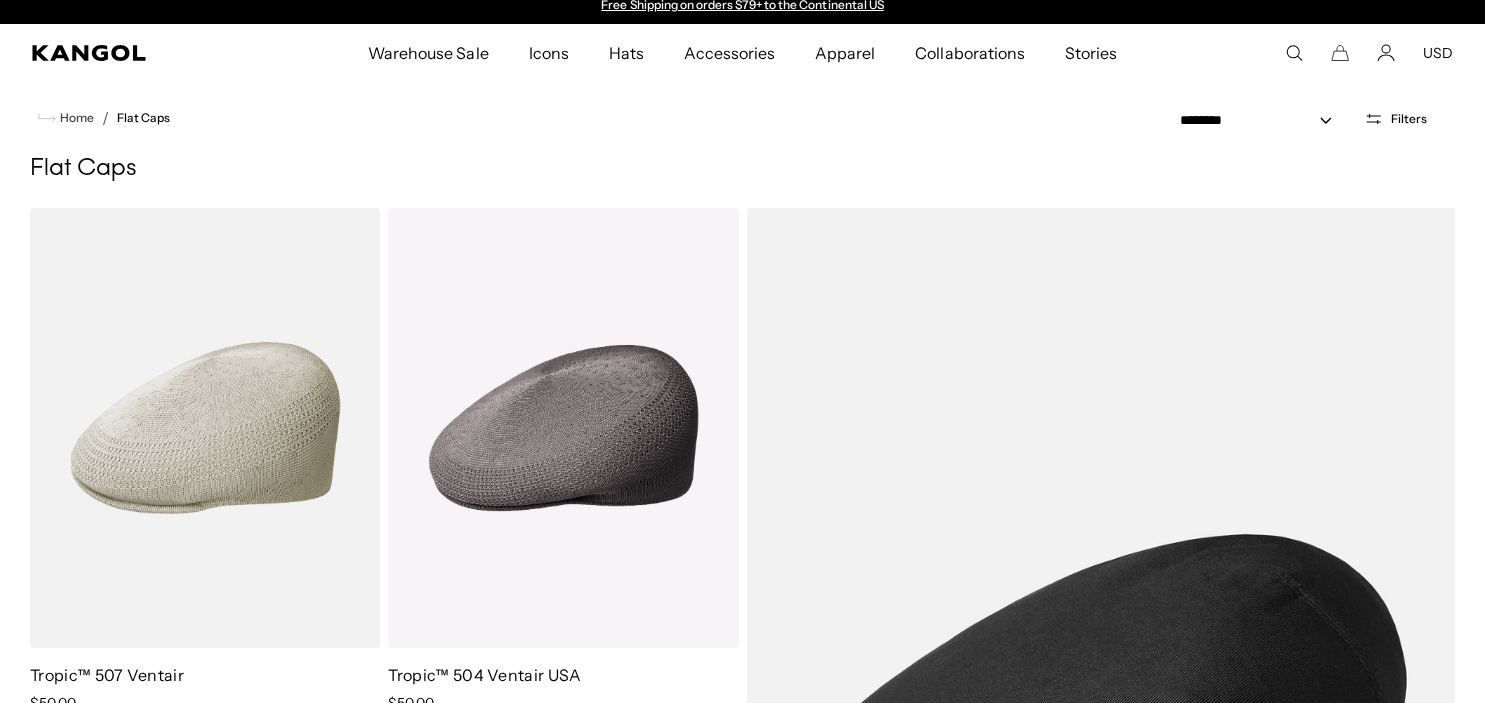 scroll, scrollTop: 0, scrollLeft: 0, axis: both 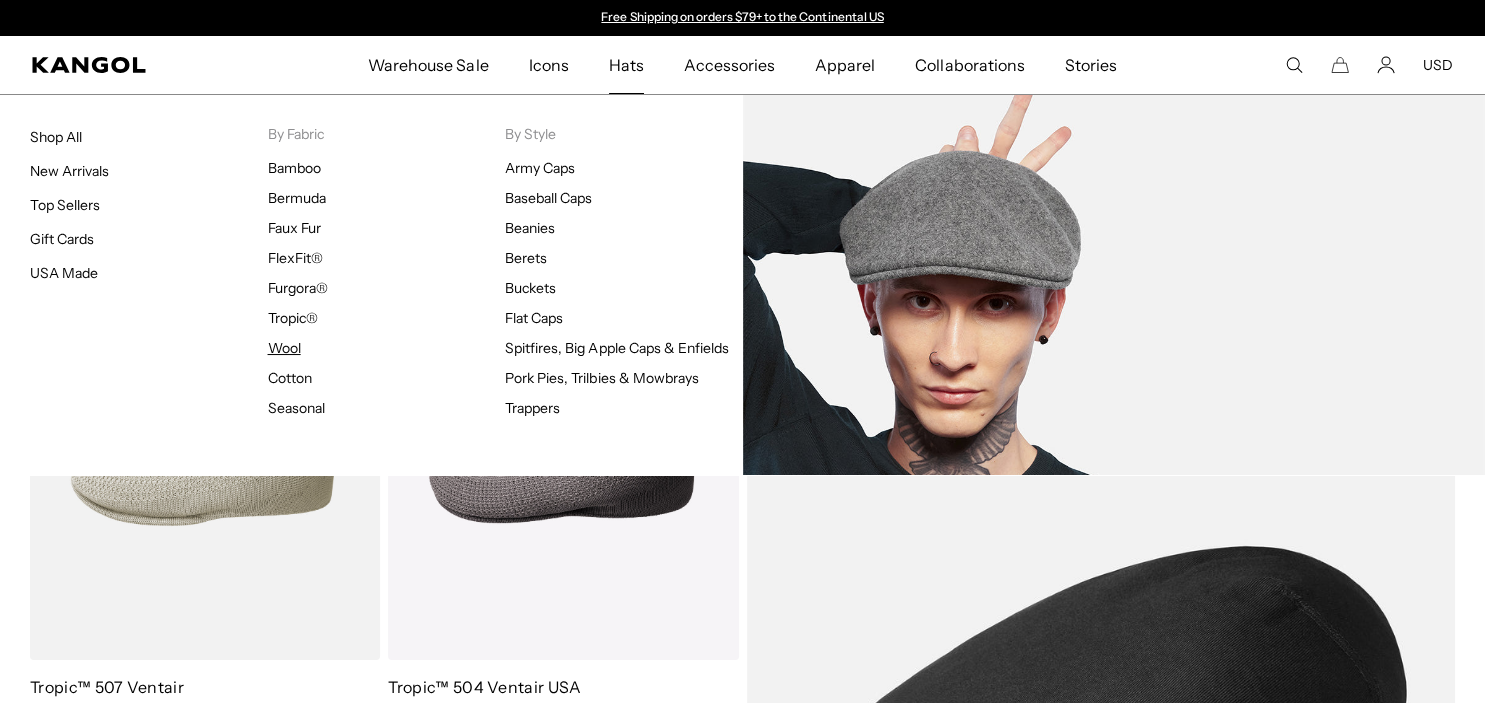 click on "Wool" at bounding box center [284, 348] 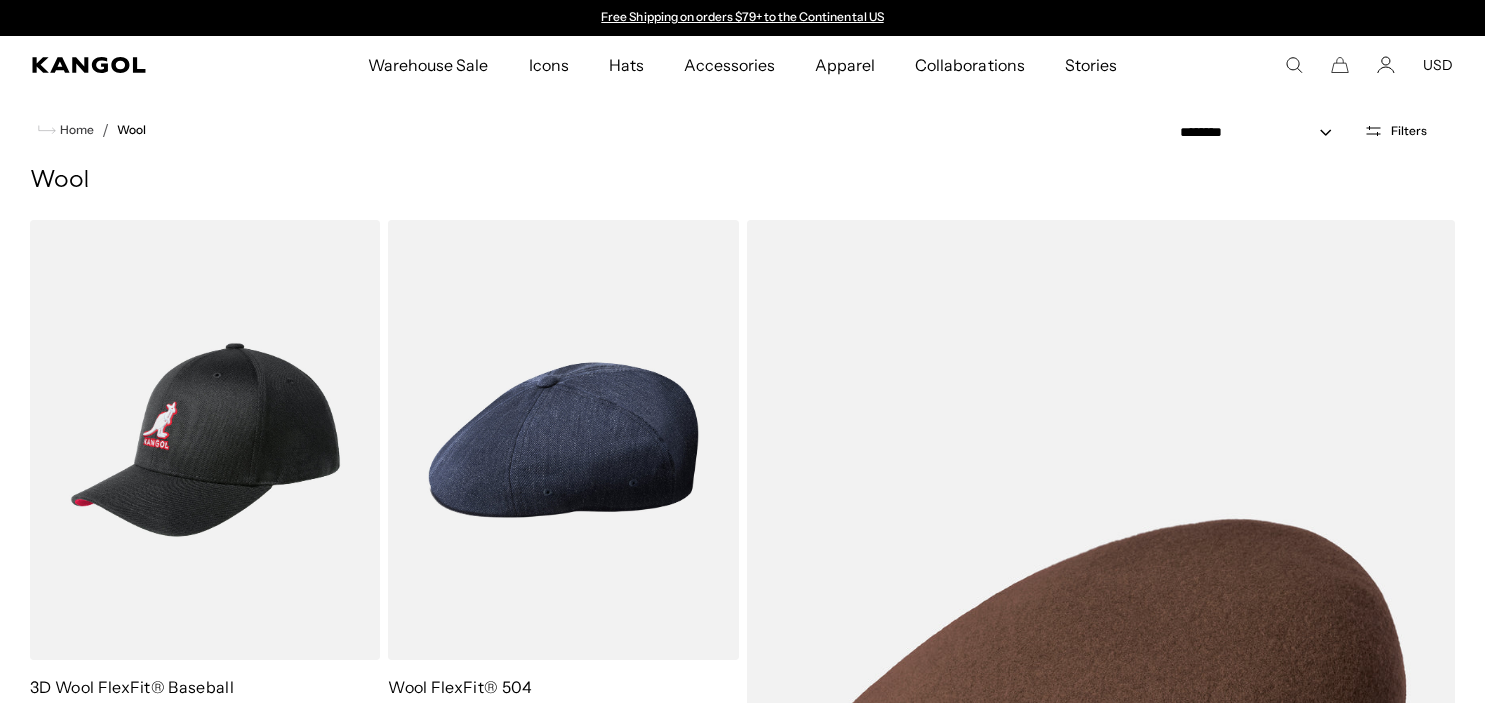 scroll, scrollTop: 0, scrollLeft: 0, axis: both 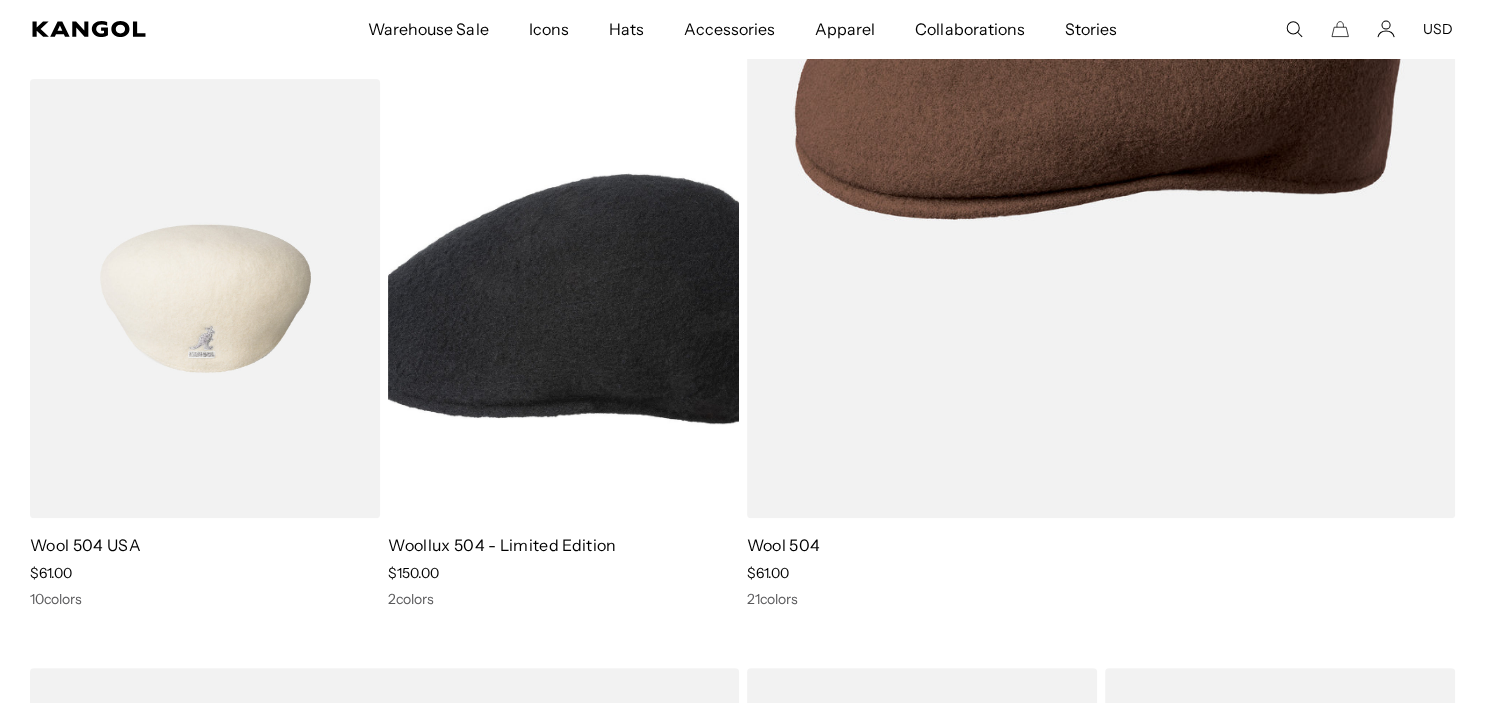 click at bounding box center [205, 299] 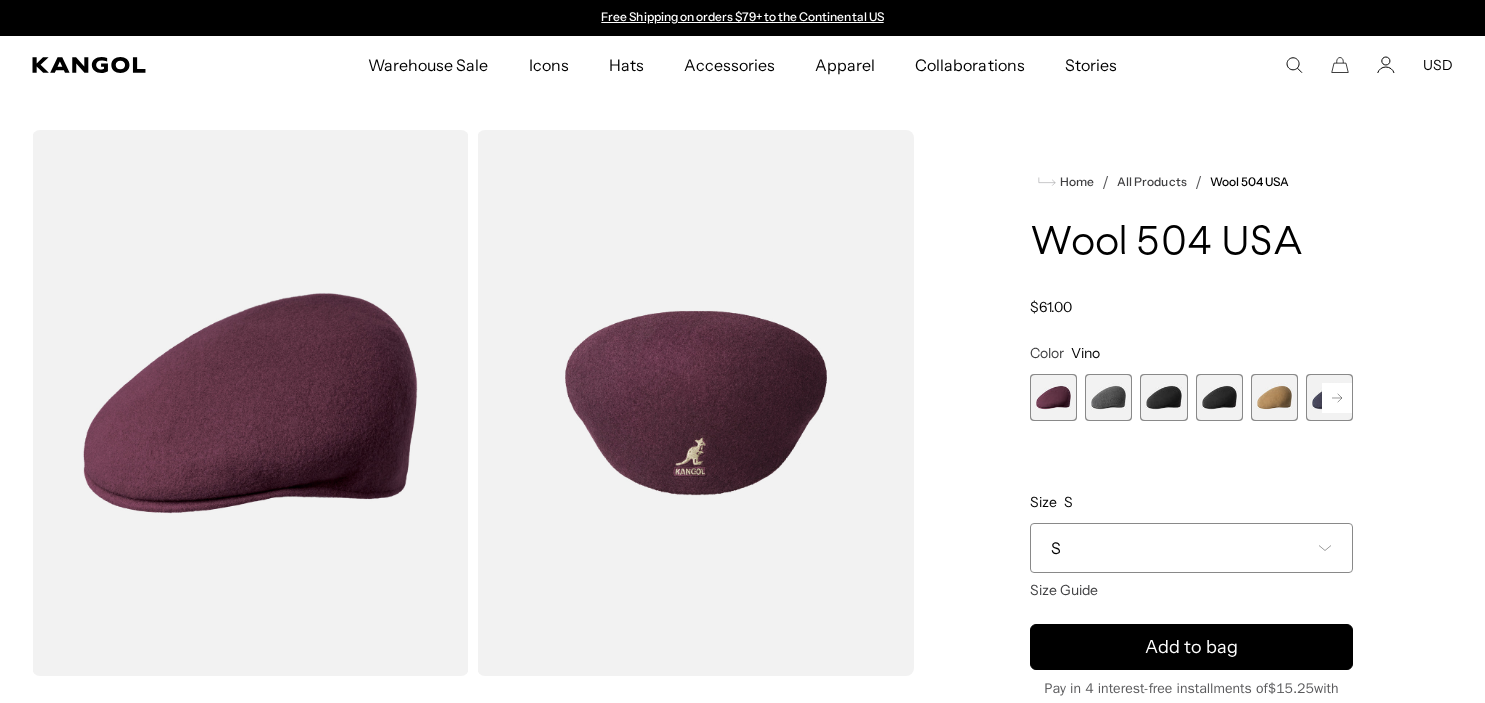 scroll, scrollTop: 0, scrollLeft: 0, axis: both 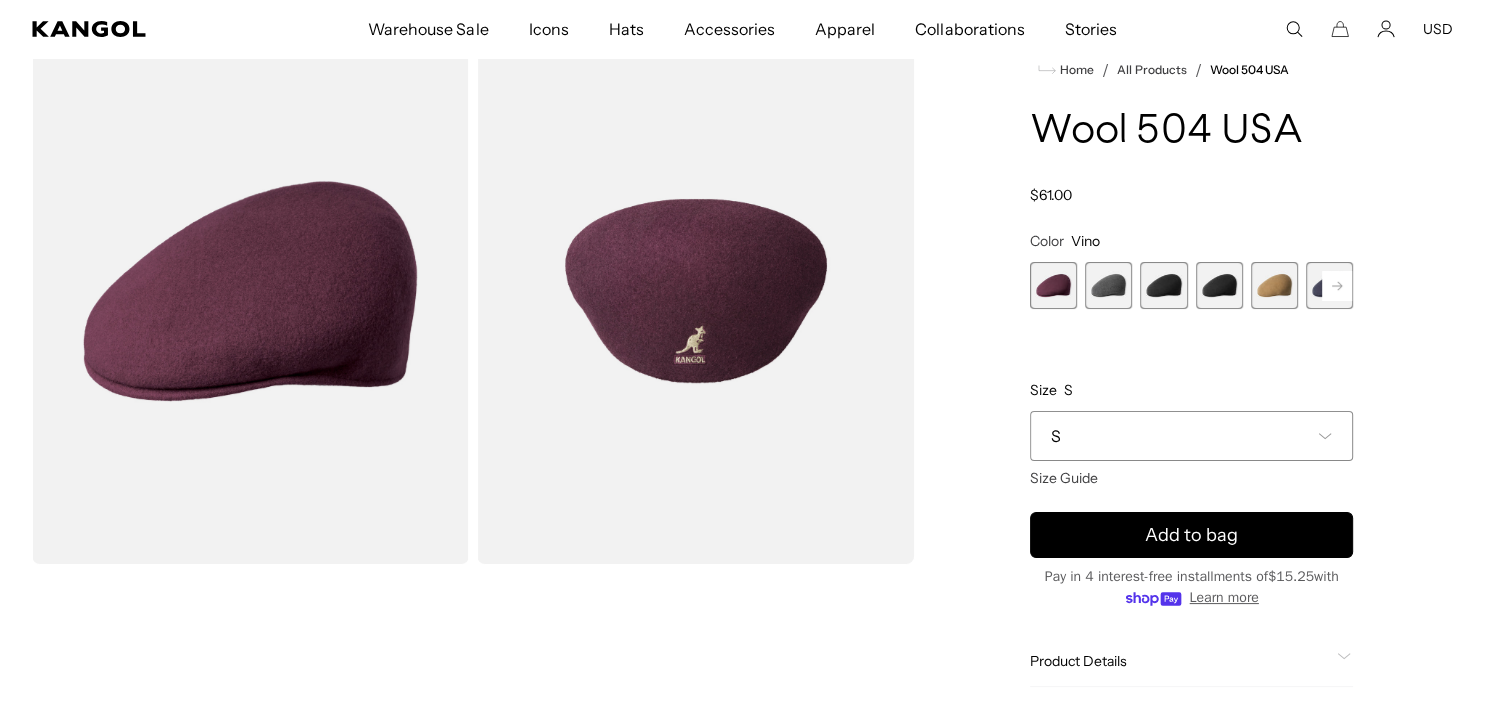 click 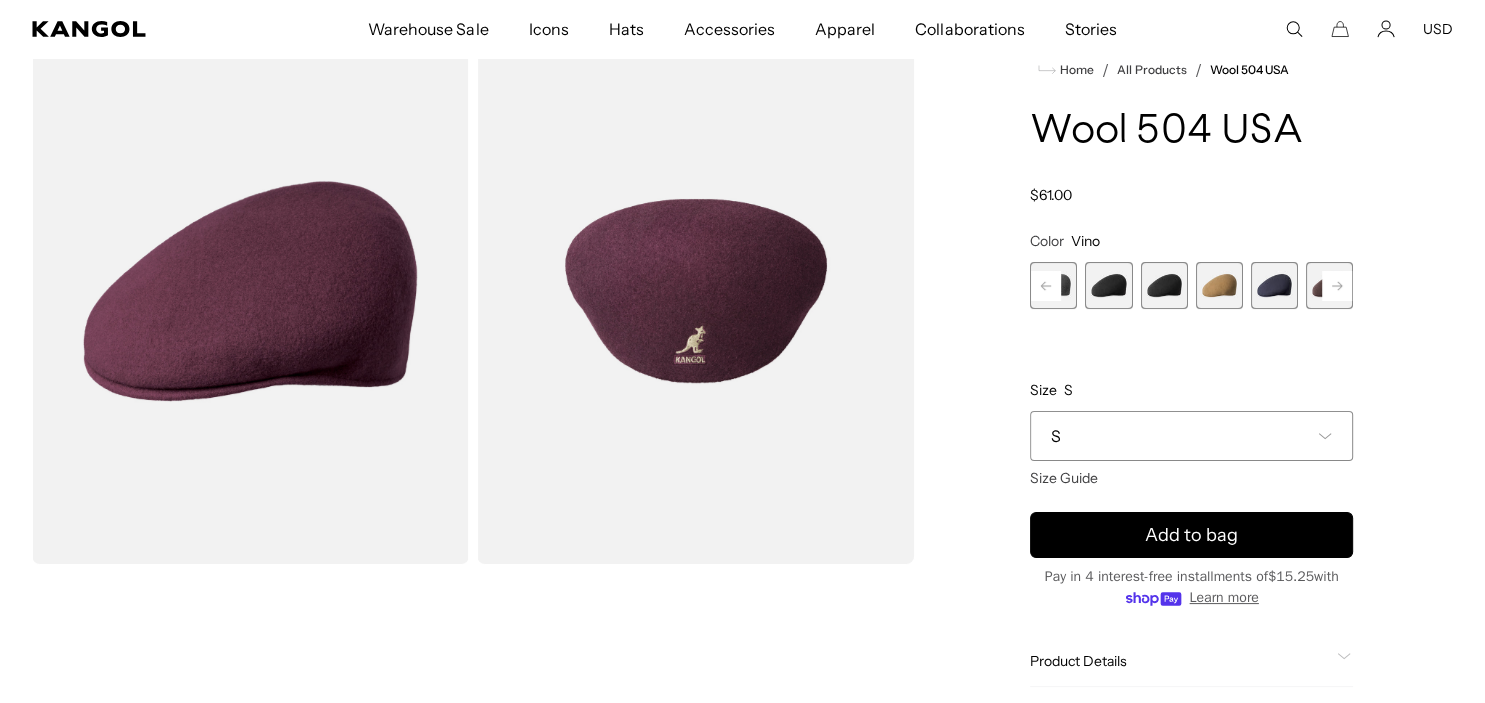 click 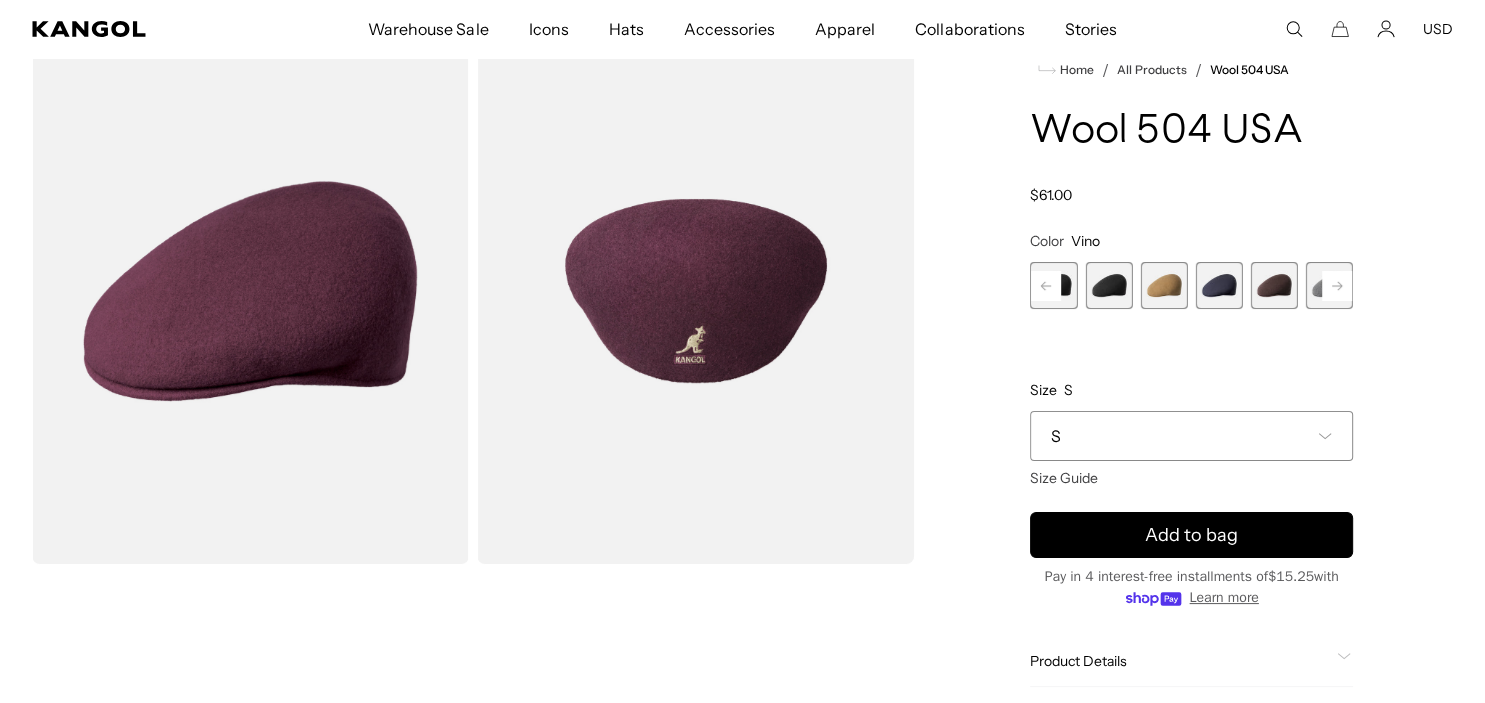 click at bounding box center [1108, 285] 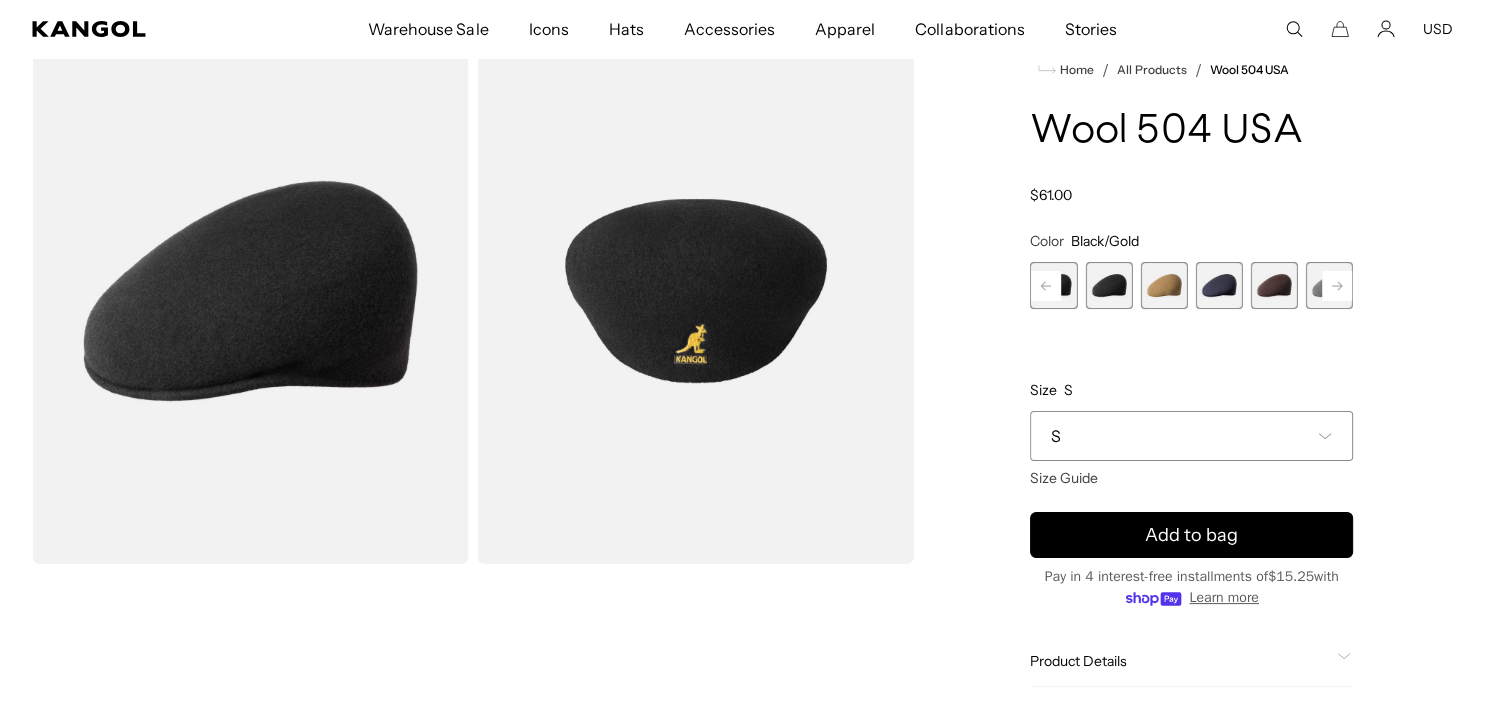 click at bounding box center [1219, 285] 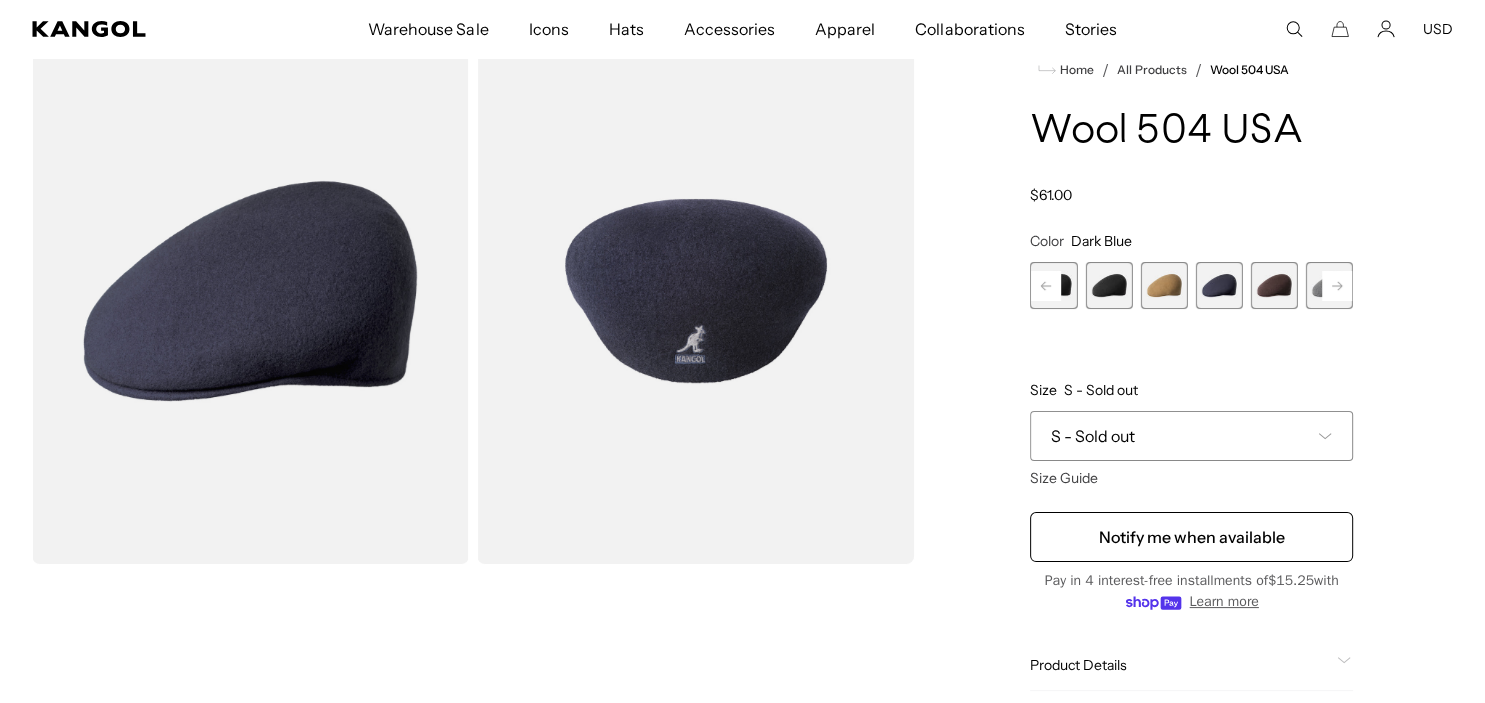 click 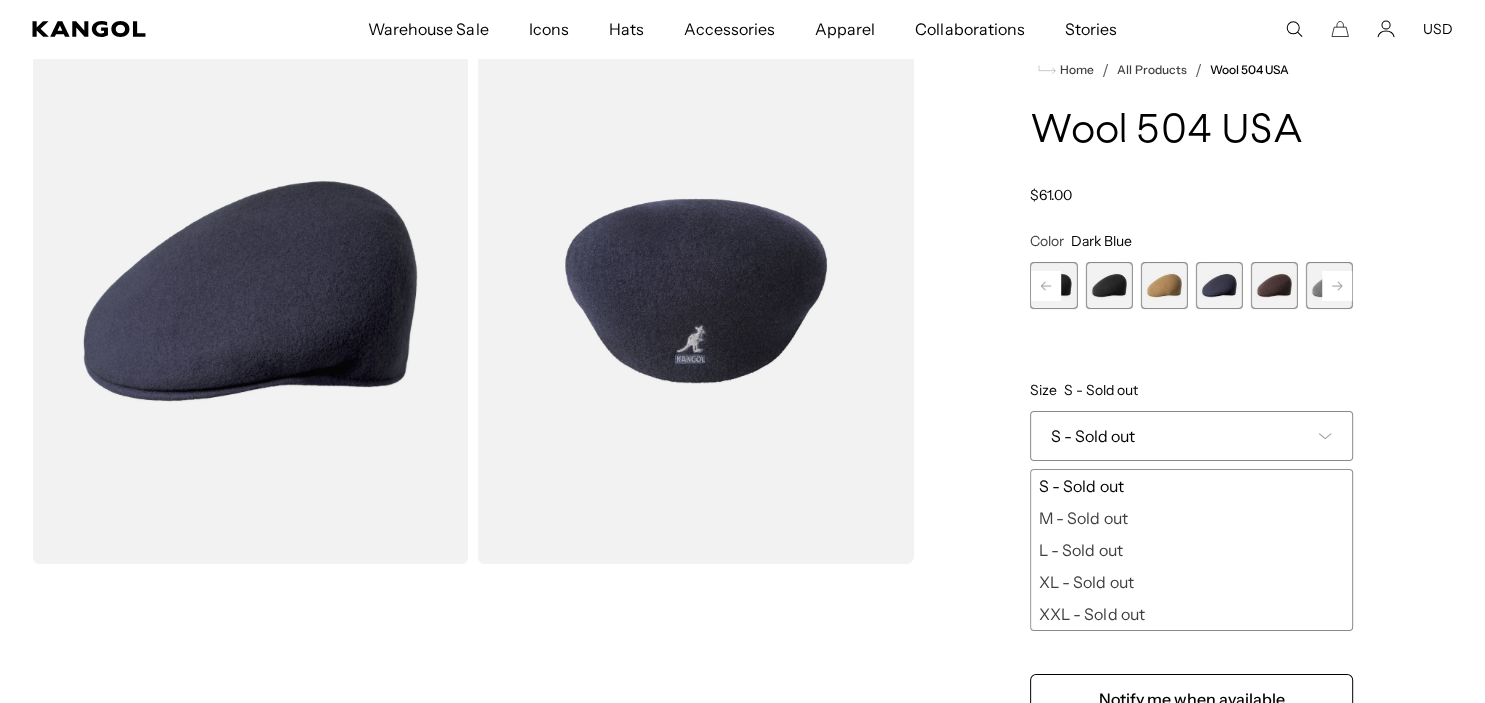 click on "XL - Sold out" at bounding box center (1191, 582) 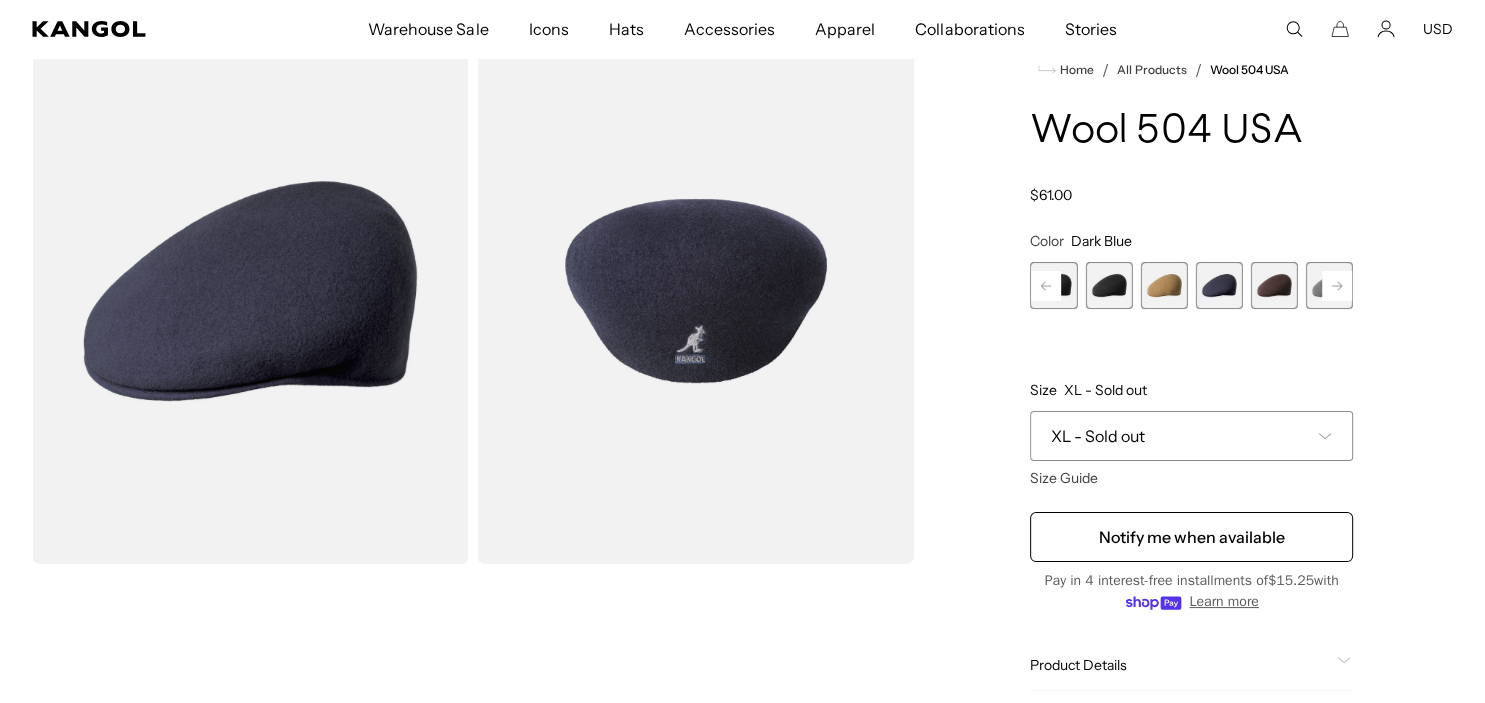 click at bounding box center (1108, 285) 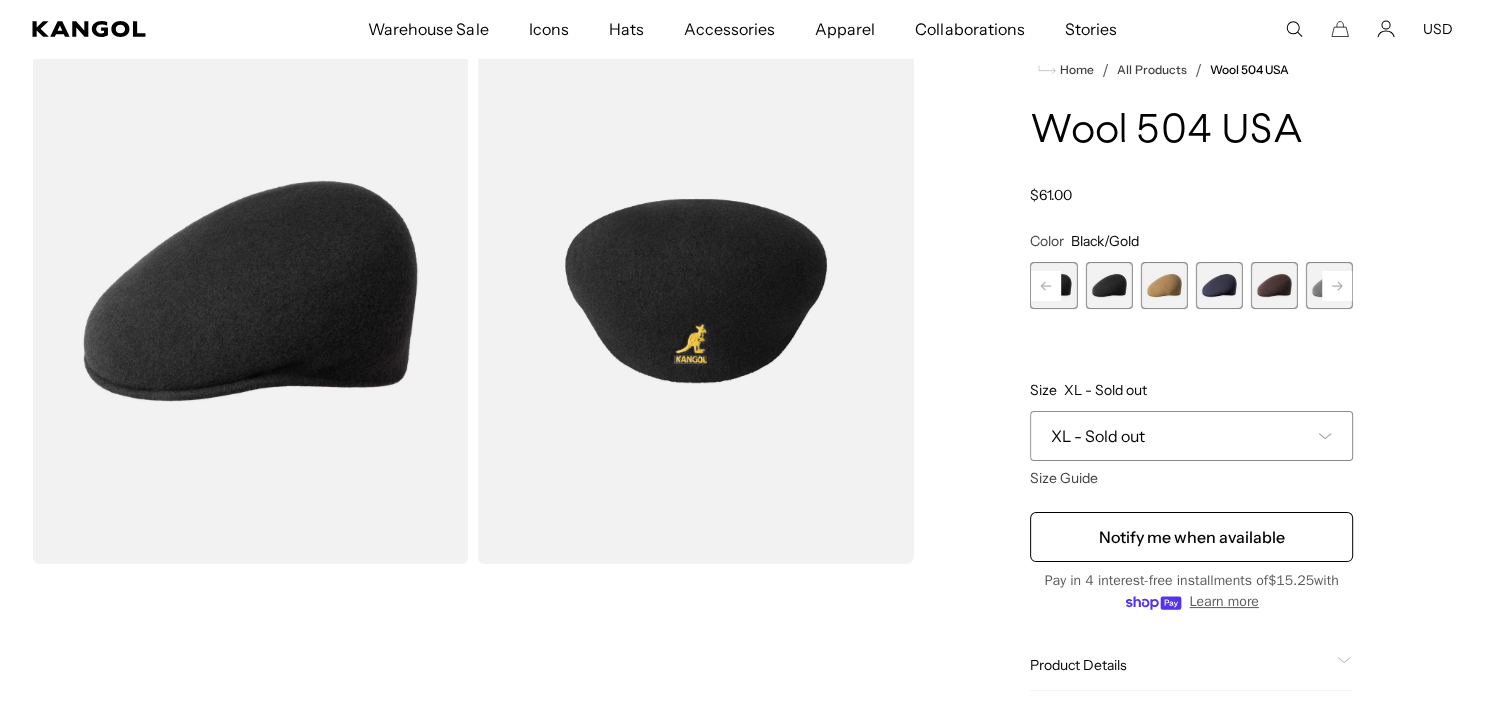 click 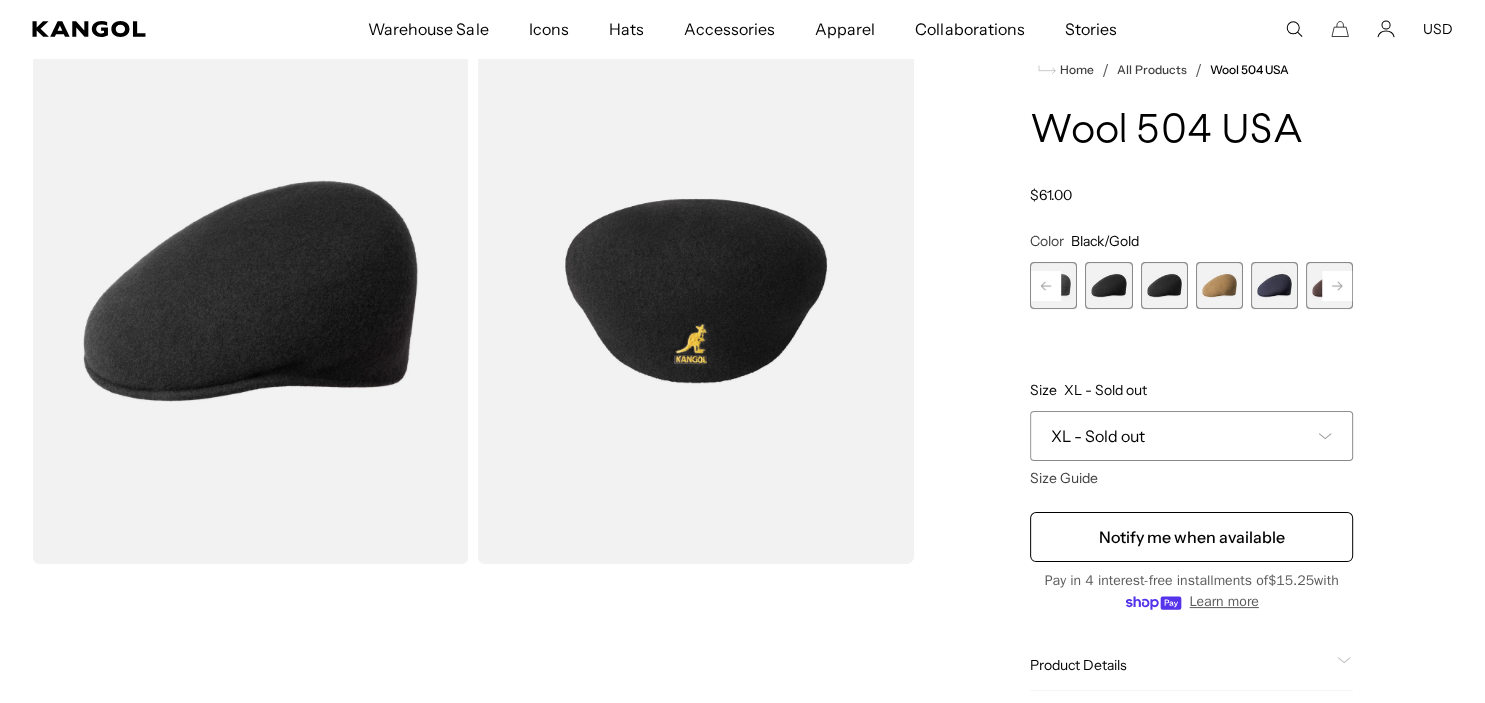 click at bounding box center (1163, 285) 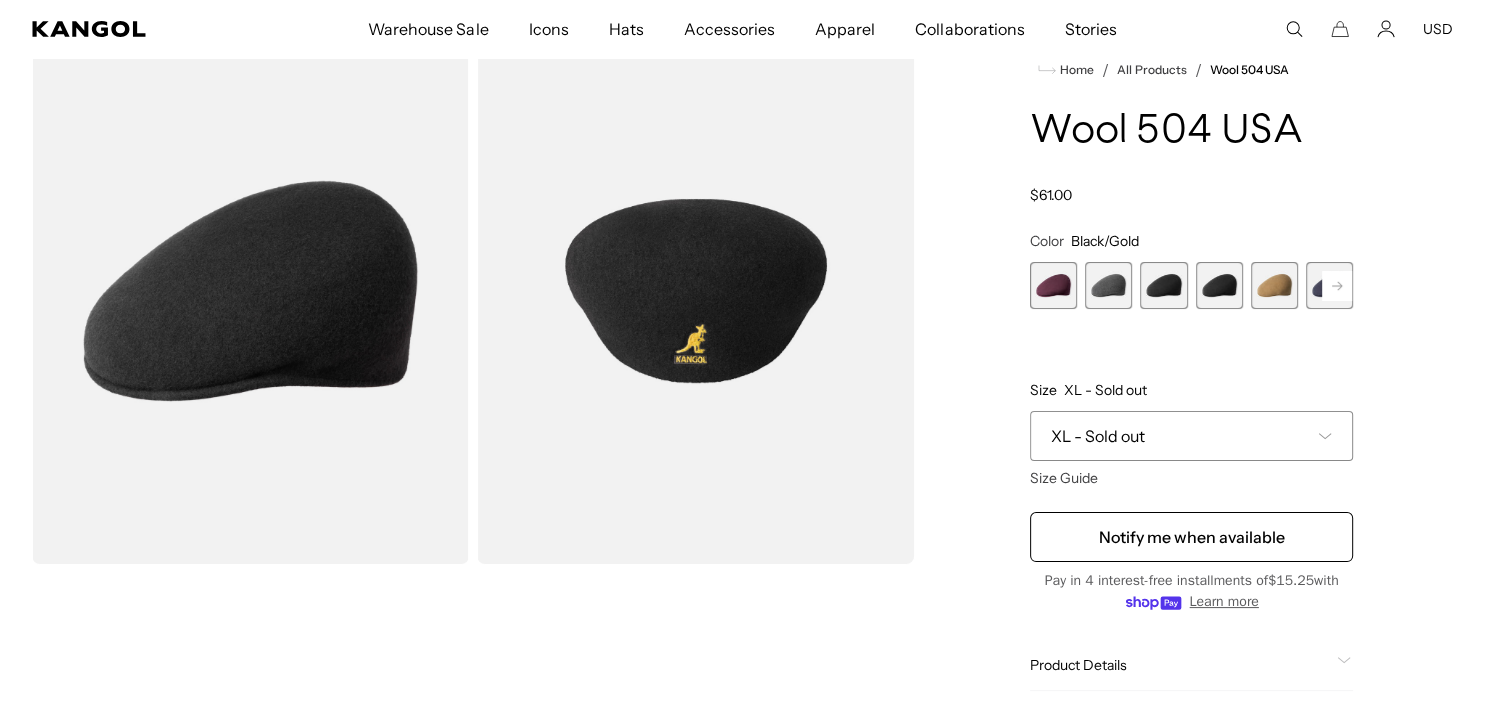 click at bounding box center [1053, 285] 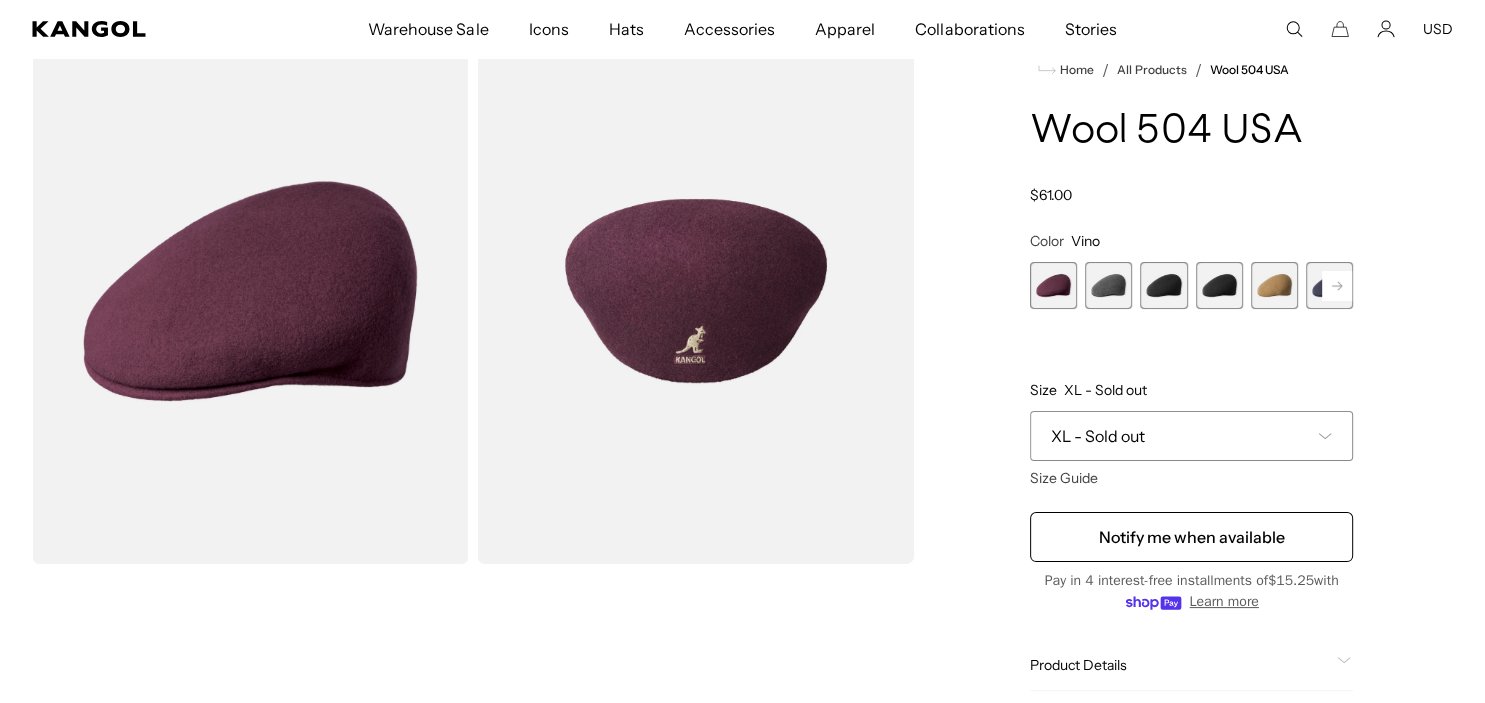 click at bounding box center (1108, 285) 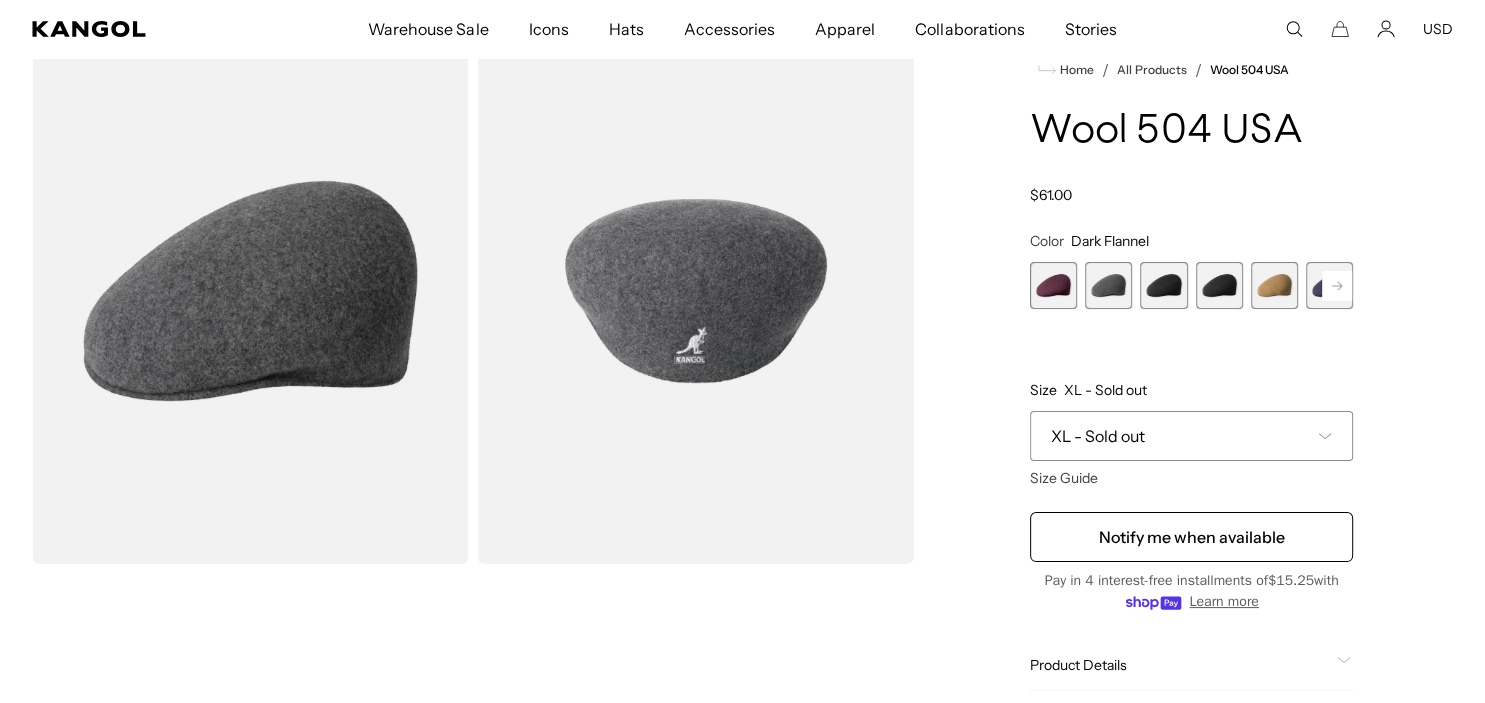 click at bounding box center [1163, 285] 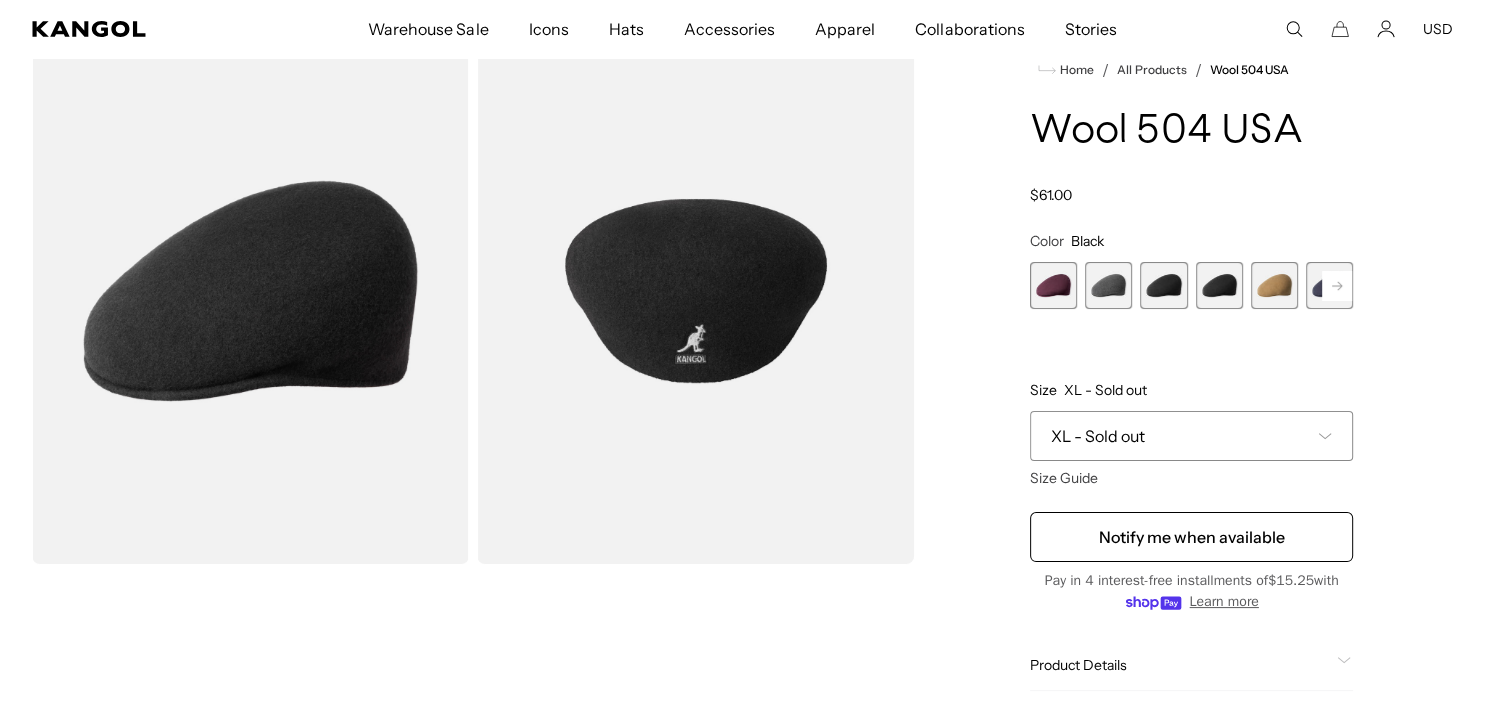 click at bounding box center [1219, 285] 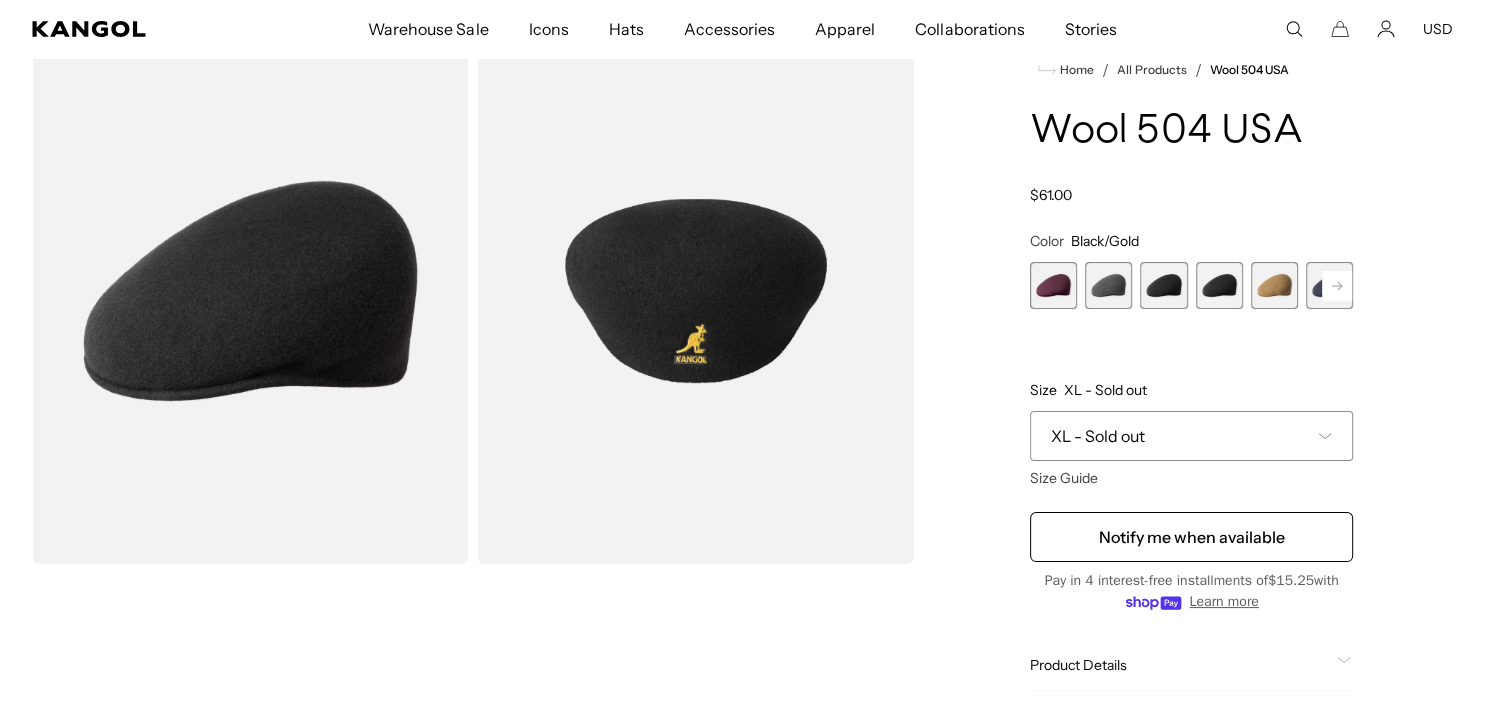 click 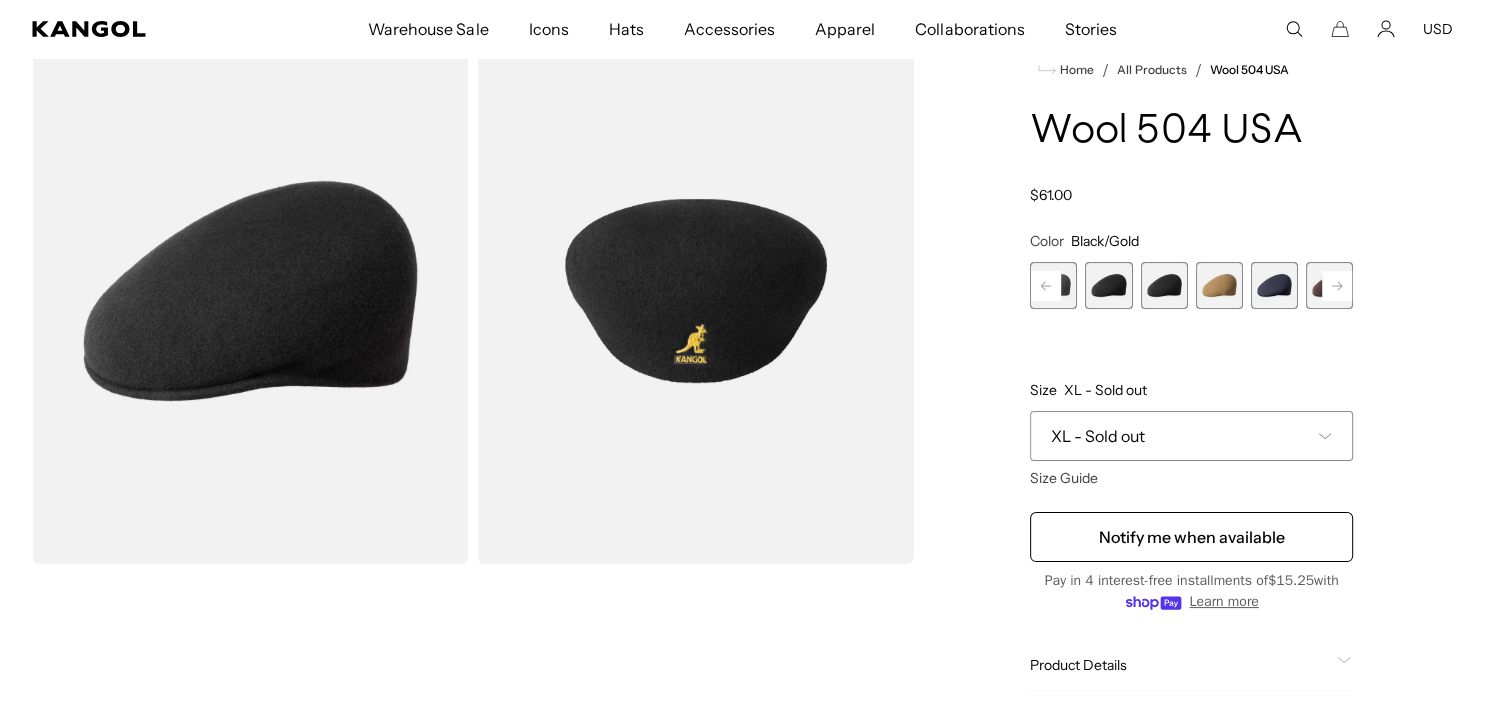 click at bounding box center [1274, 285] 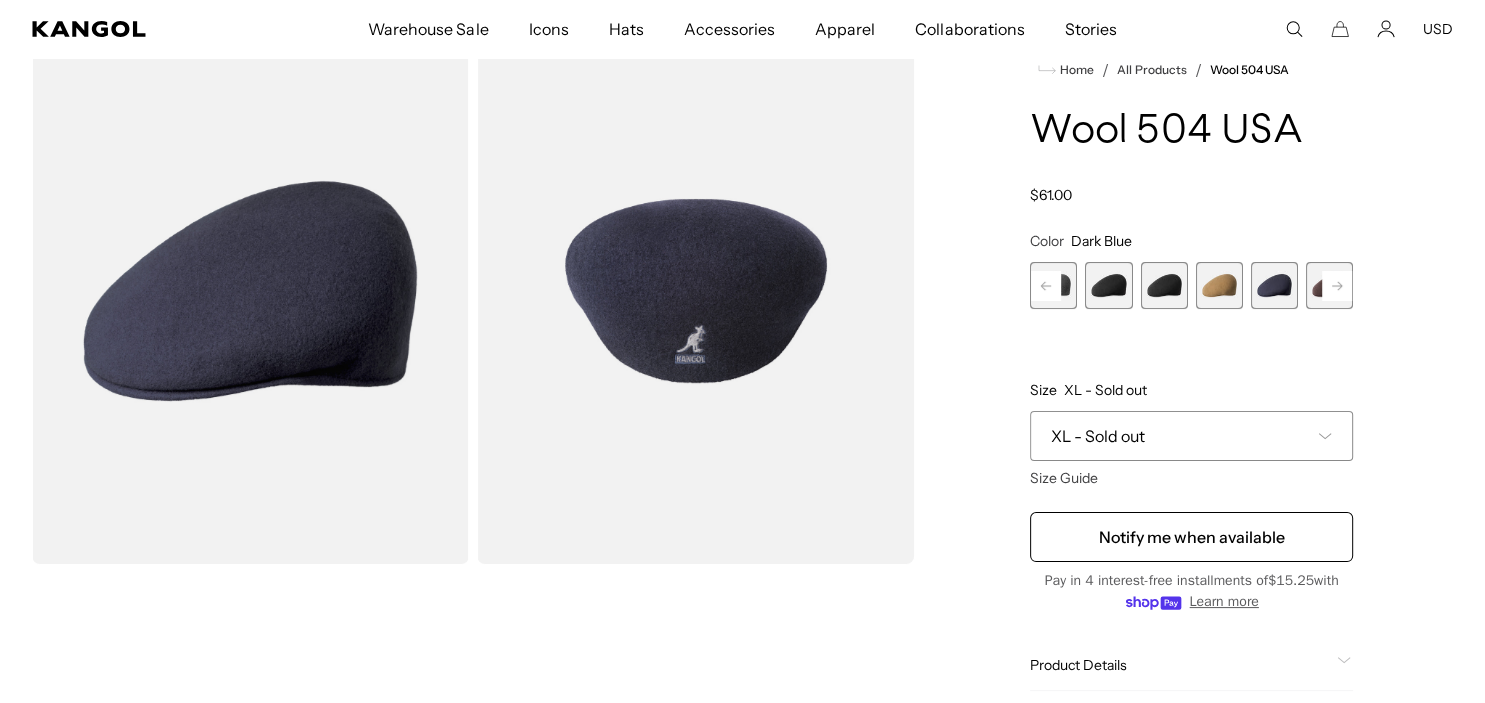 click 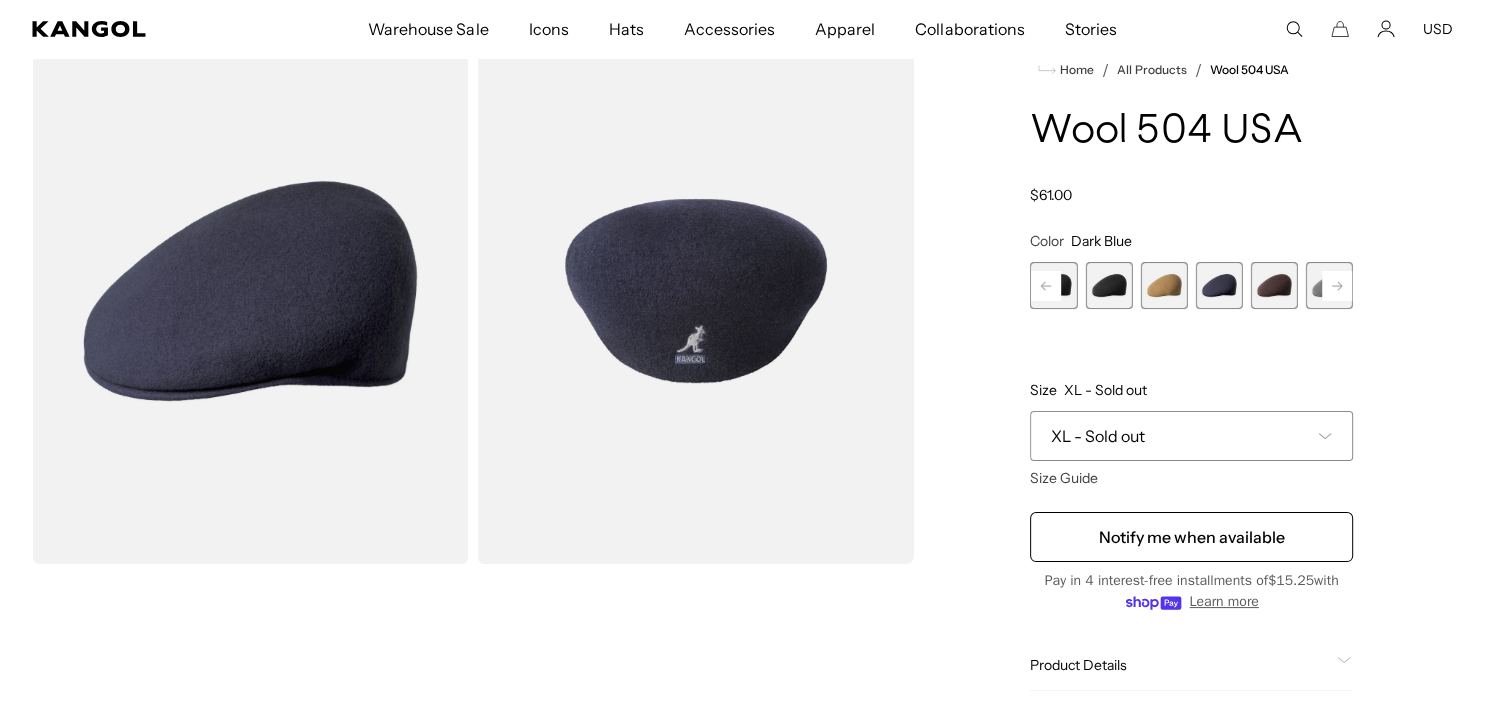 click 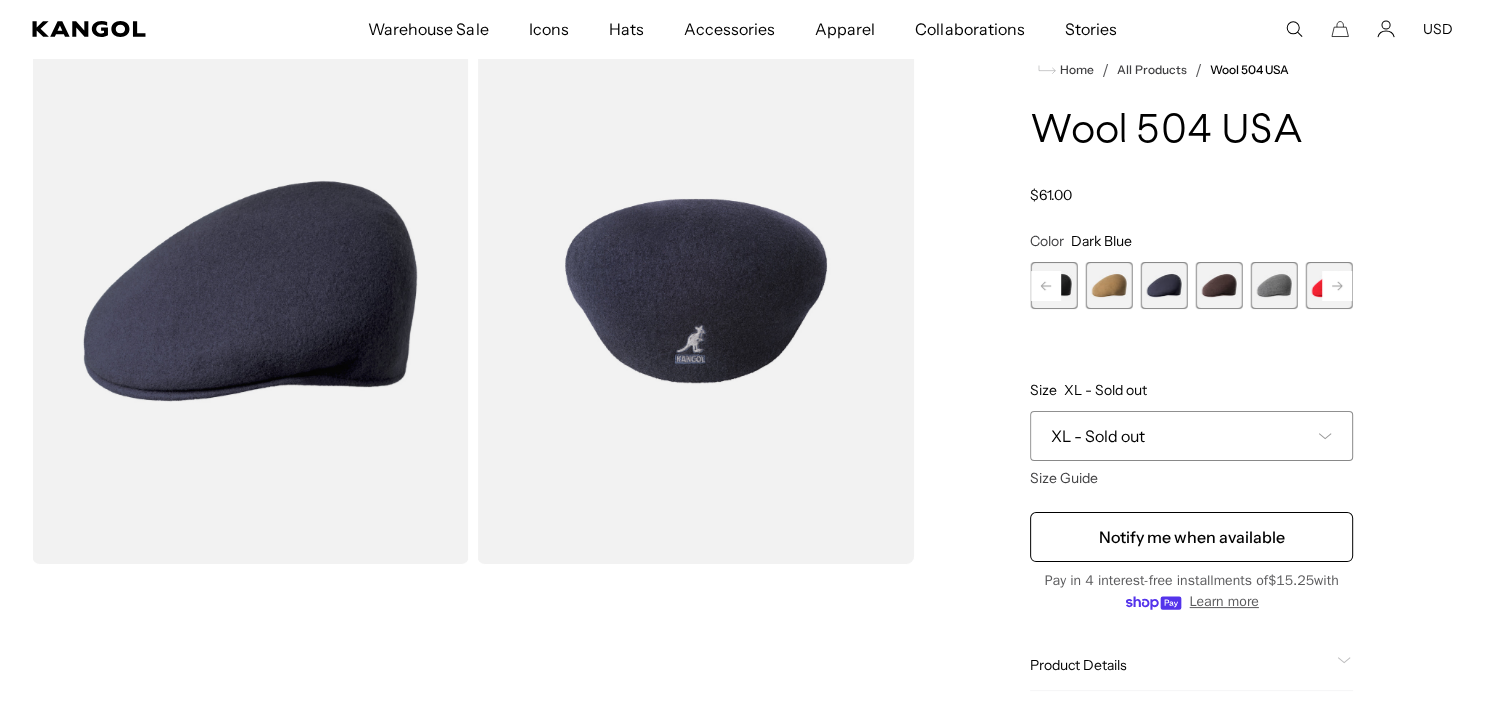 click 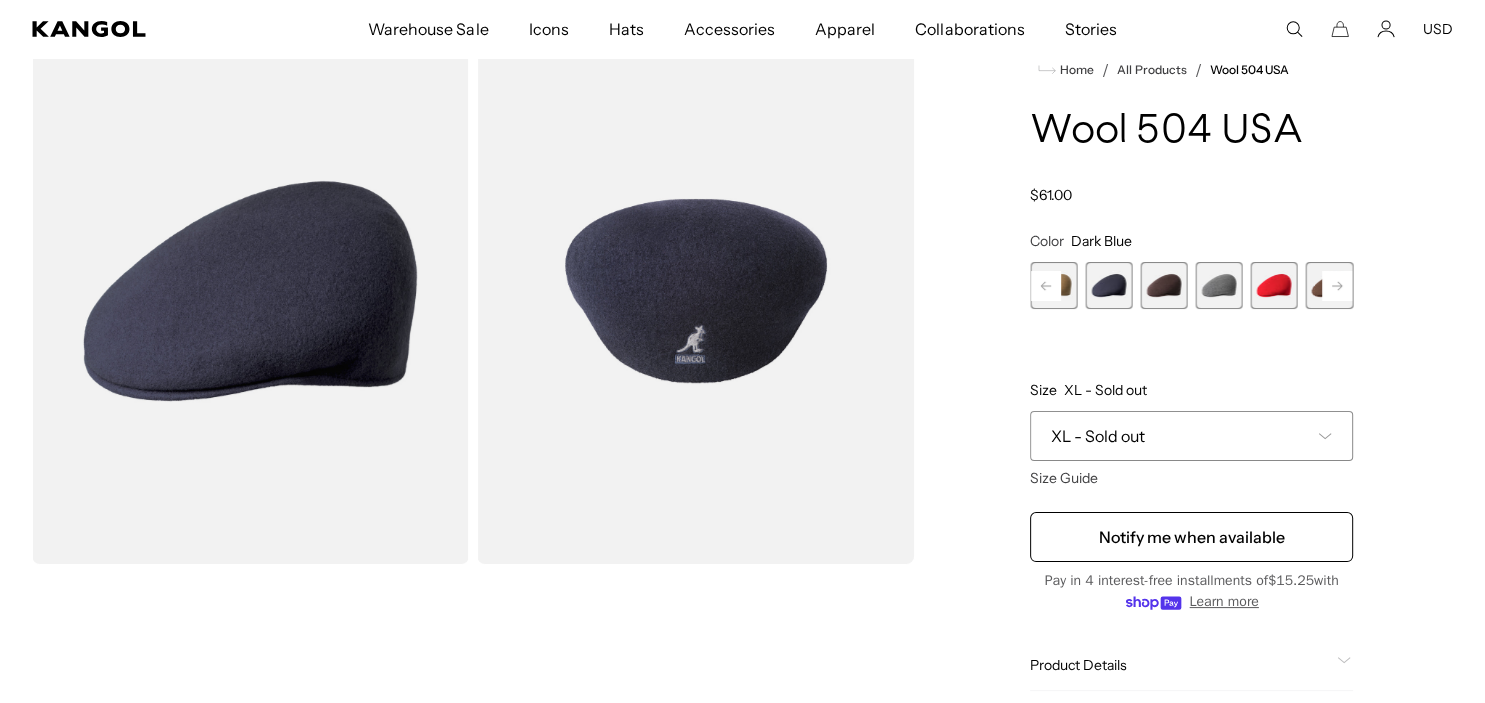 click 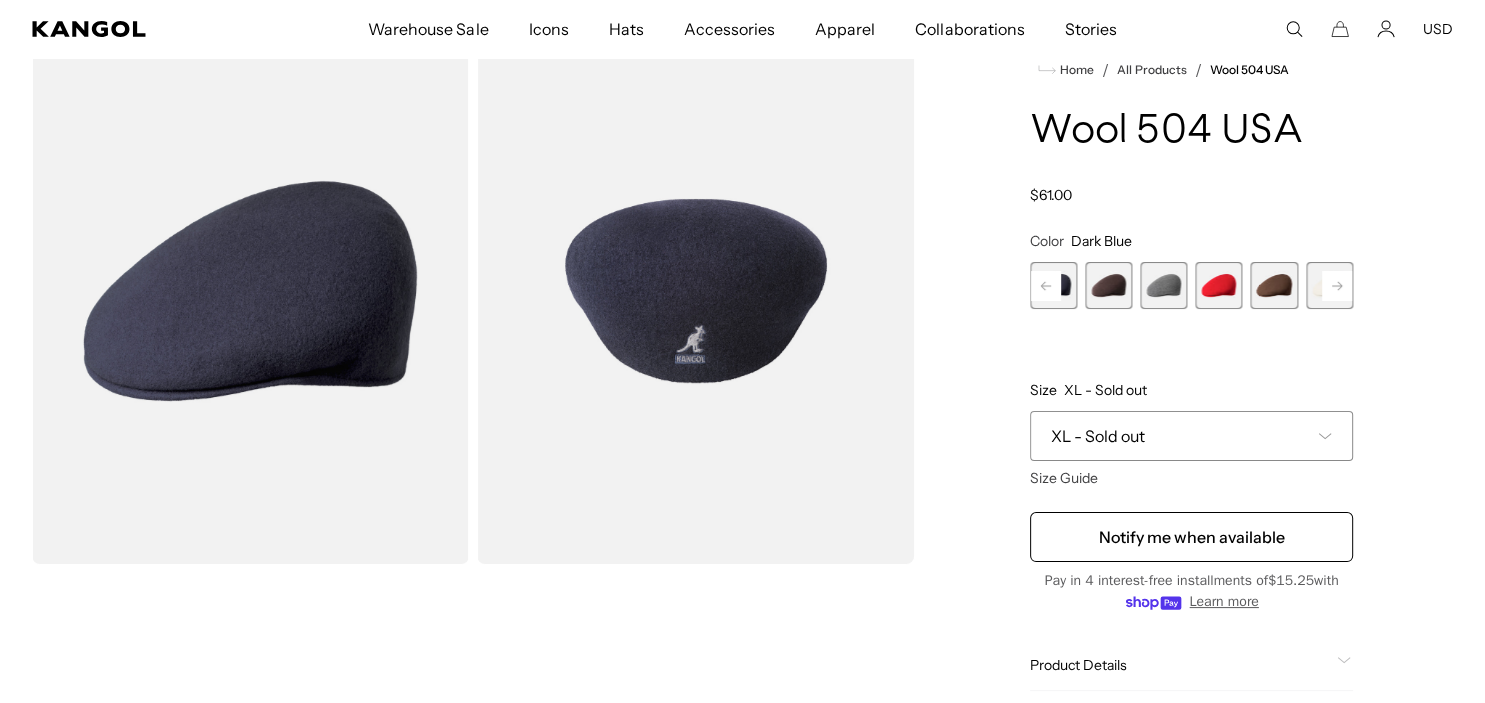 click at bounding box center (1219, 285) 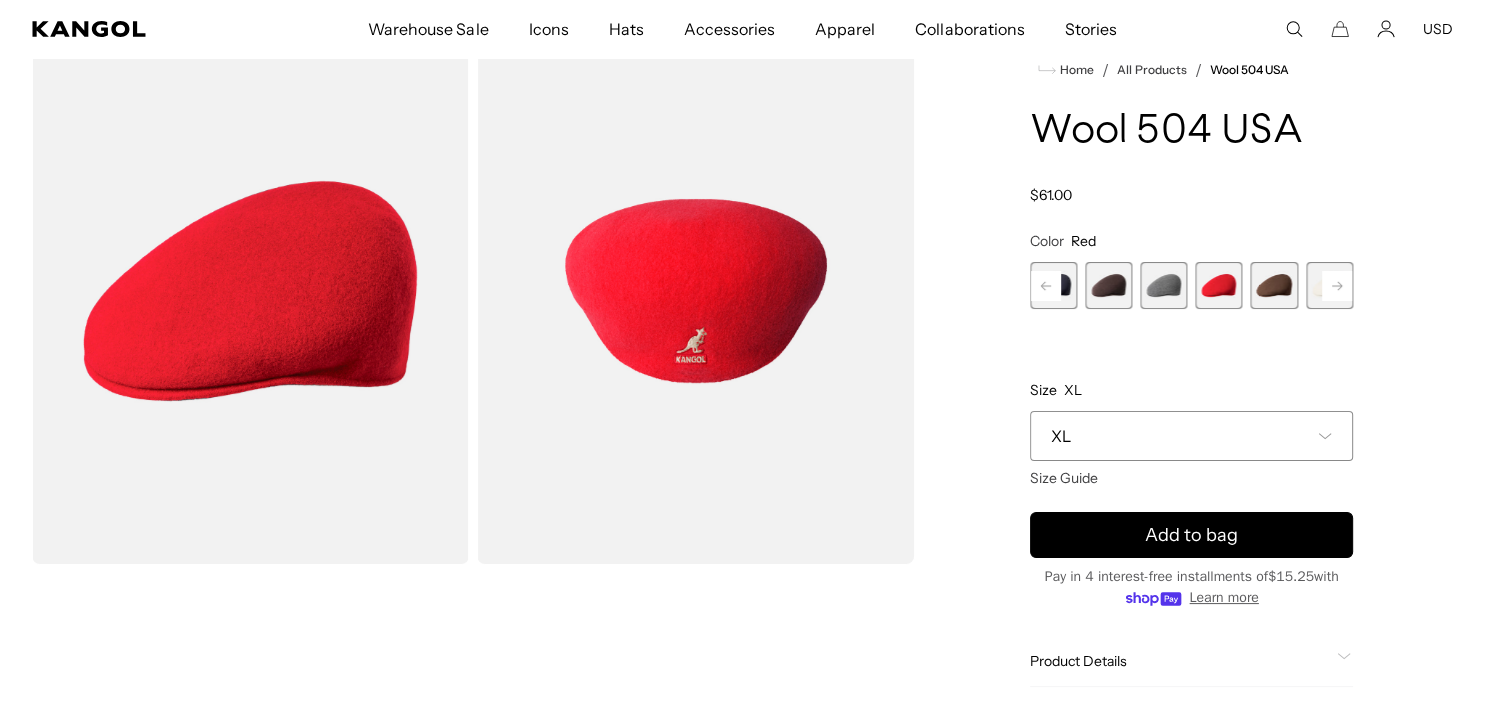click at bounding box center [1108, 285] 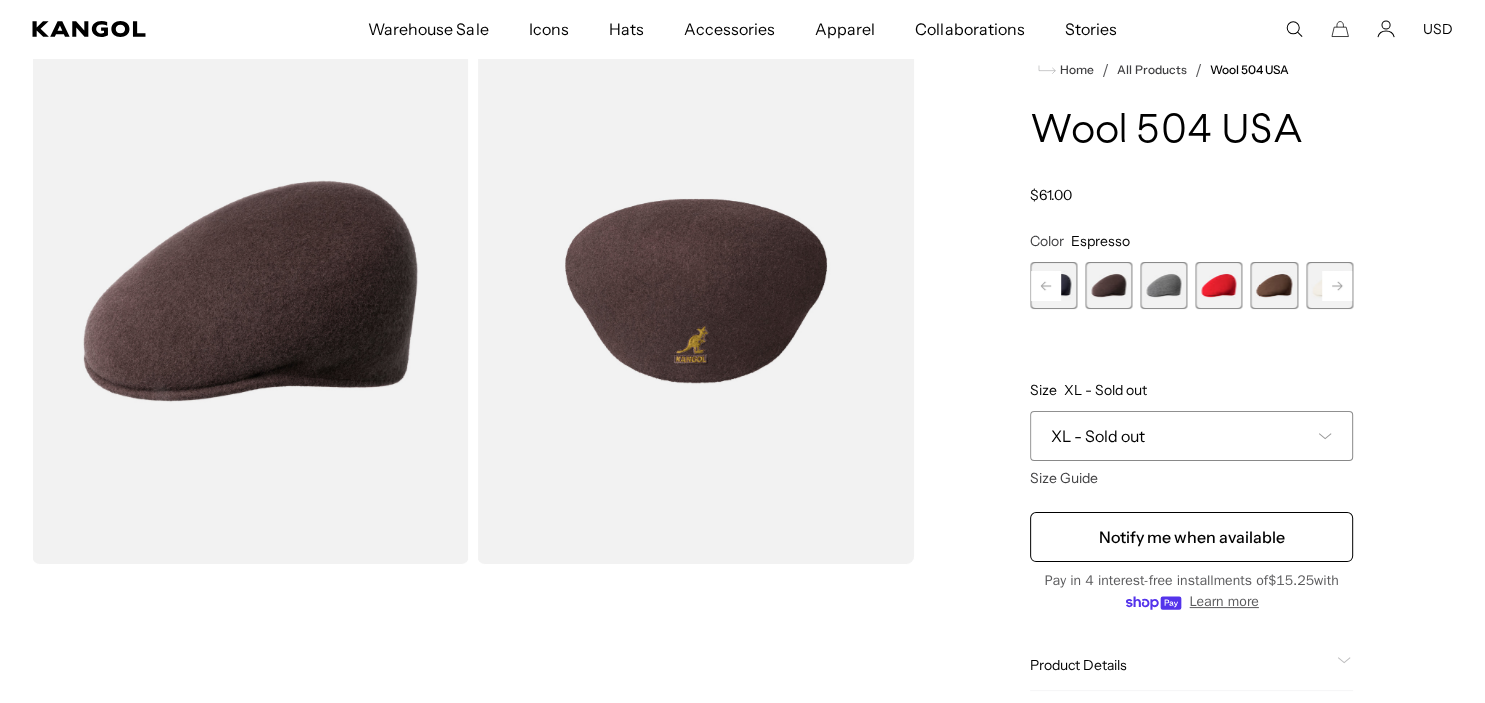 click 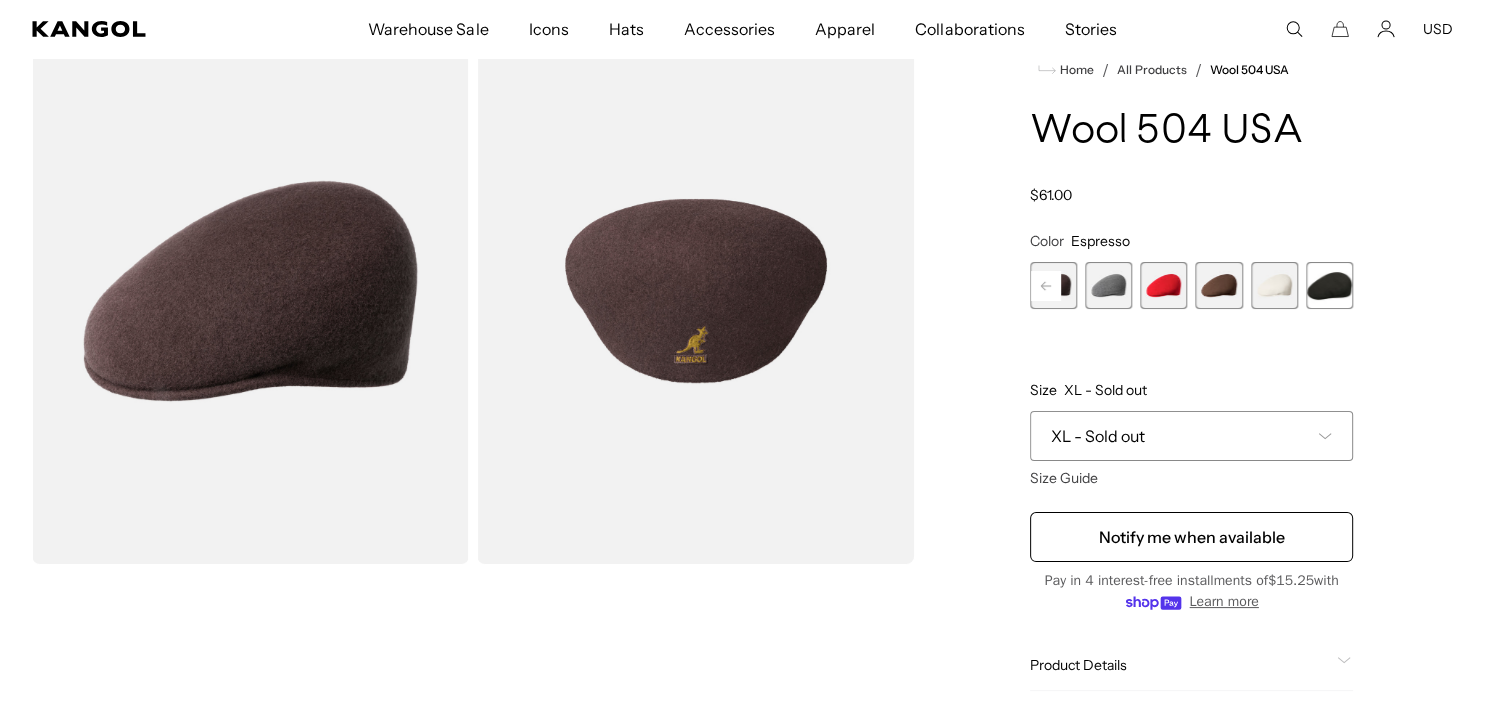 click at bounding box center [1329, 285] 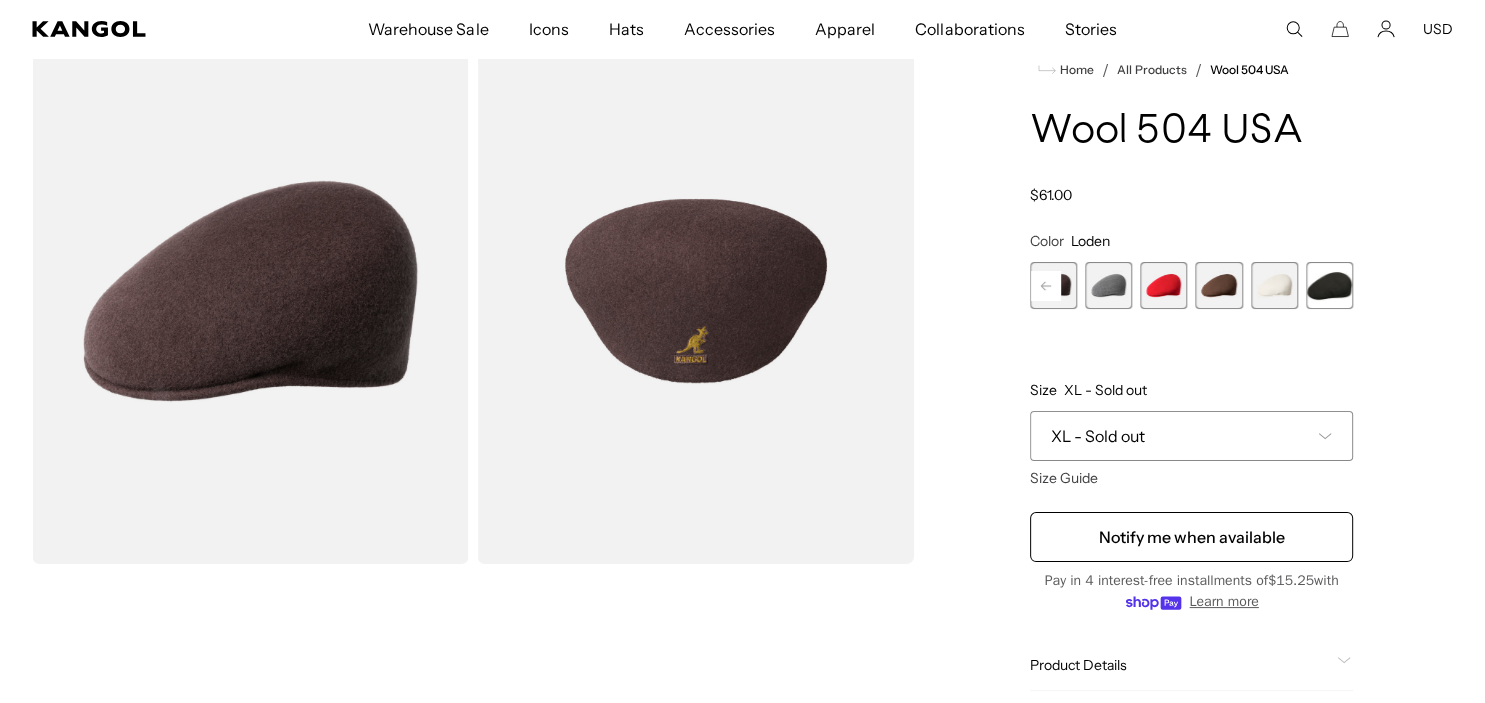 click at bounding box center (1329, 285) 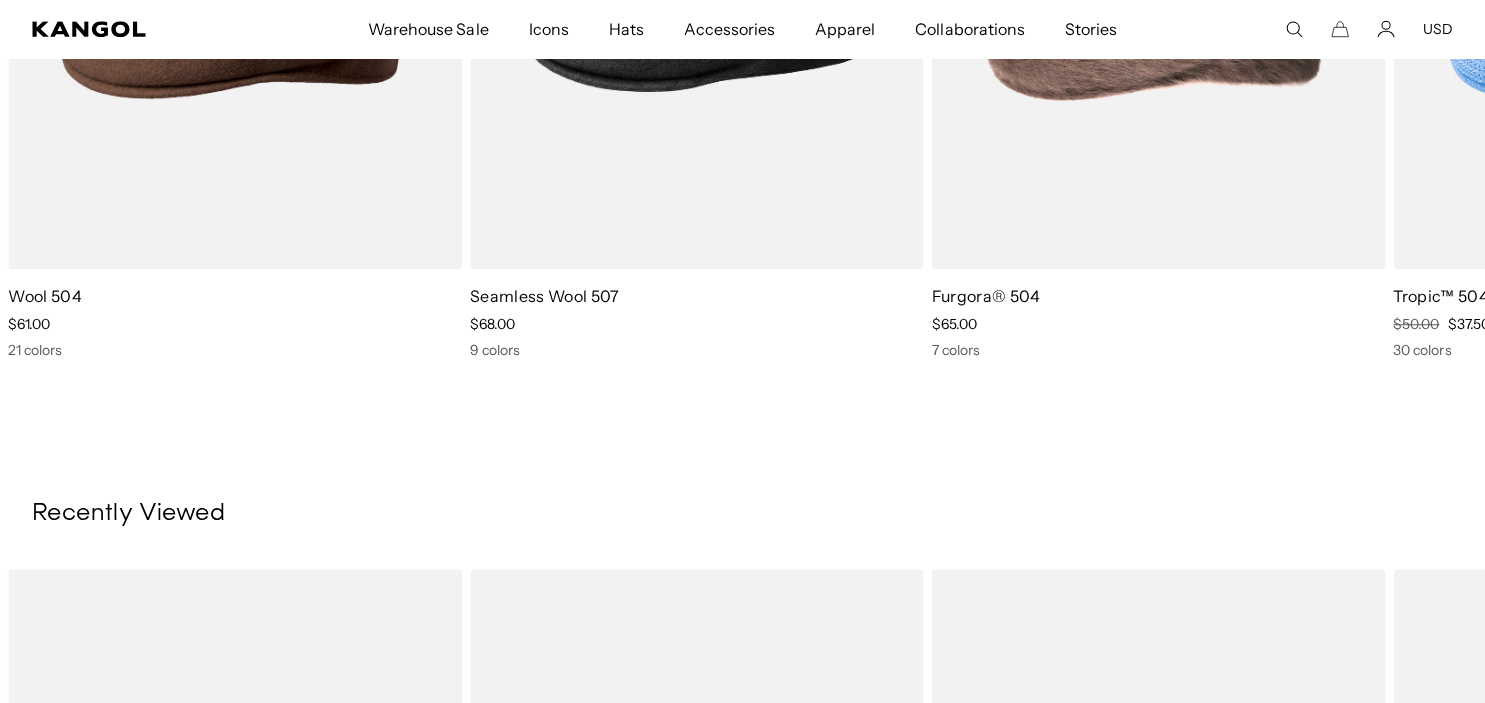 scroll, scrollTop: 1942, scrollLeft: 0, axis: vertical 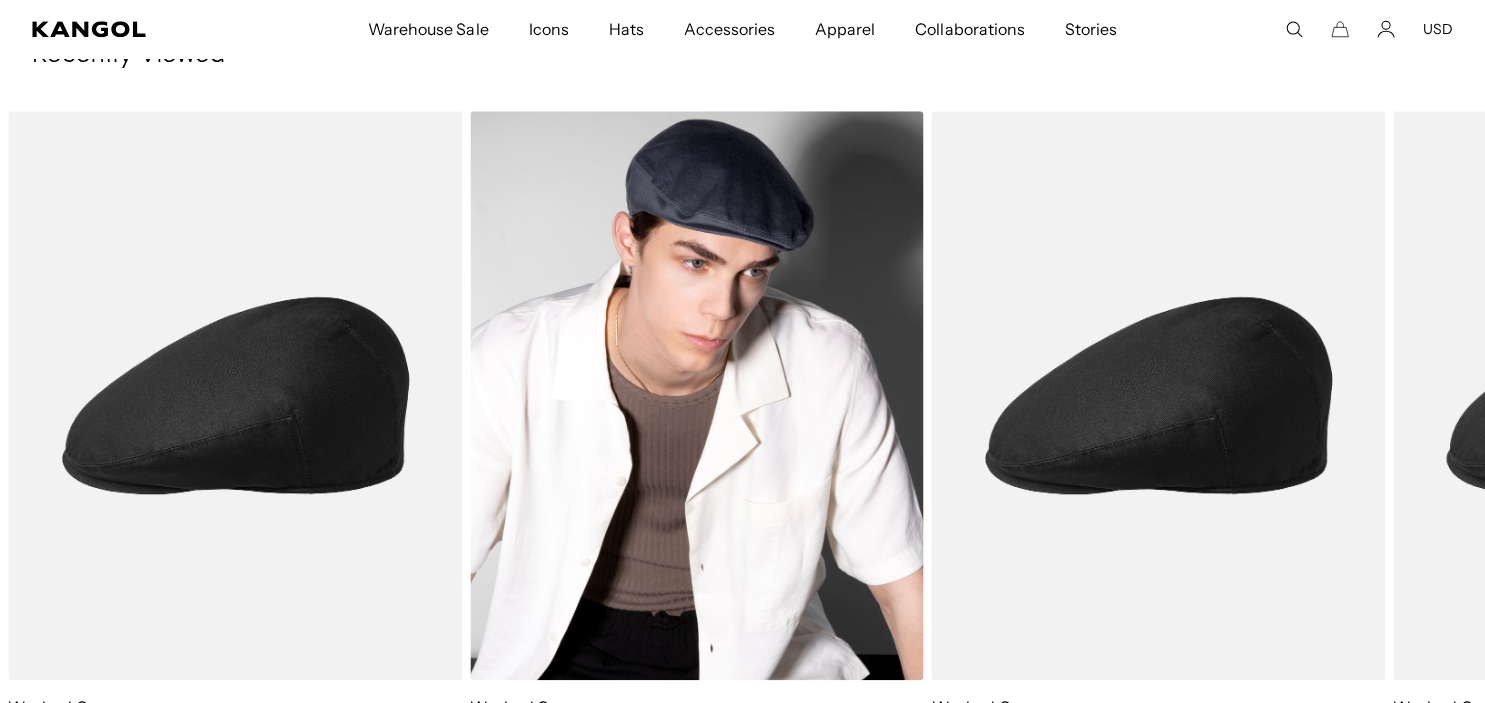 click at bounding box center [697, 396] 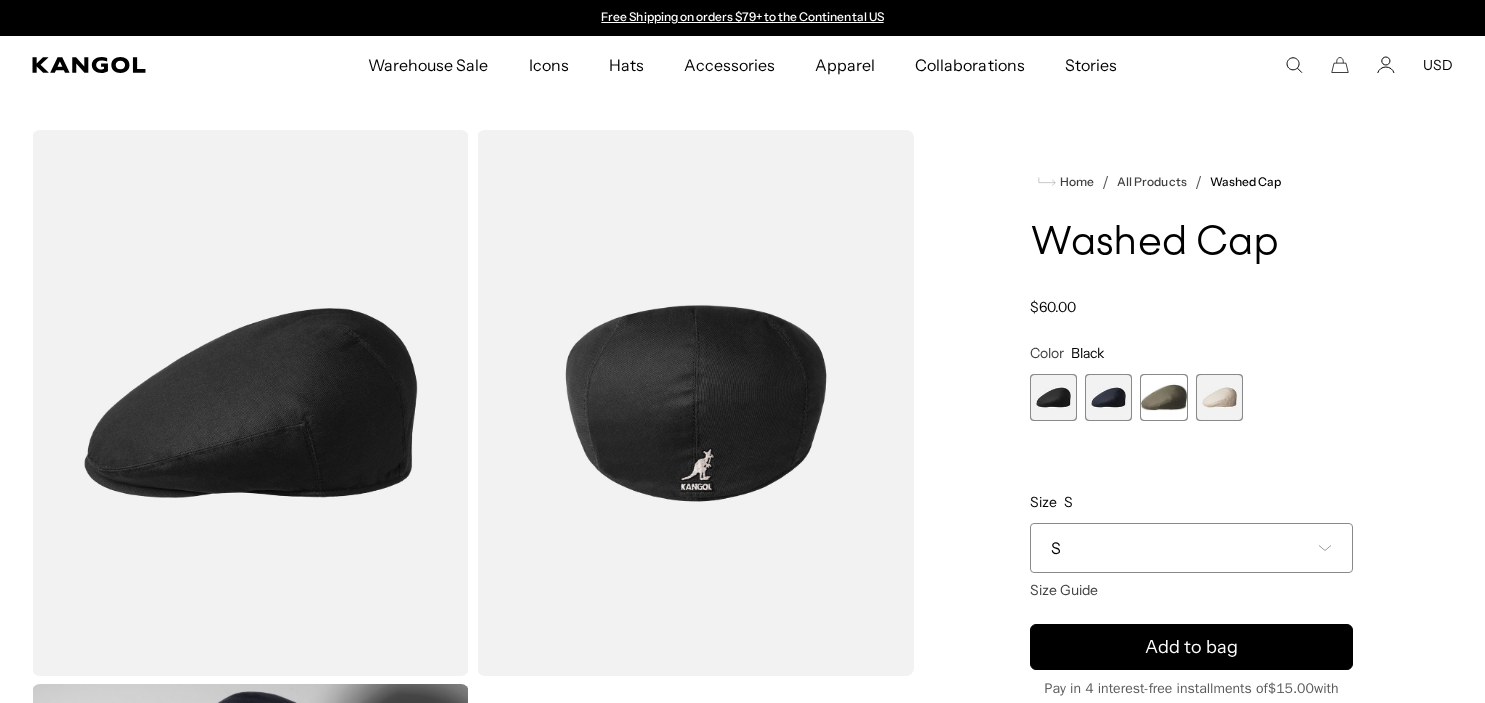 scroll, scrollTop: 0, scrollLeft: 0, axis: both 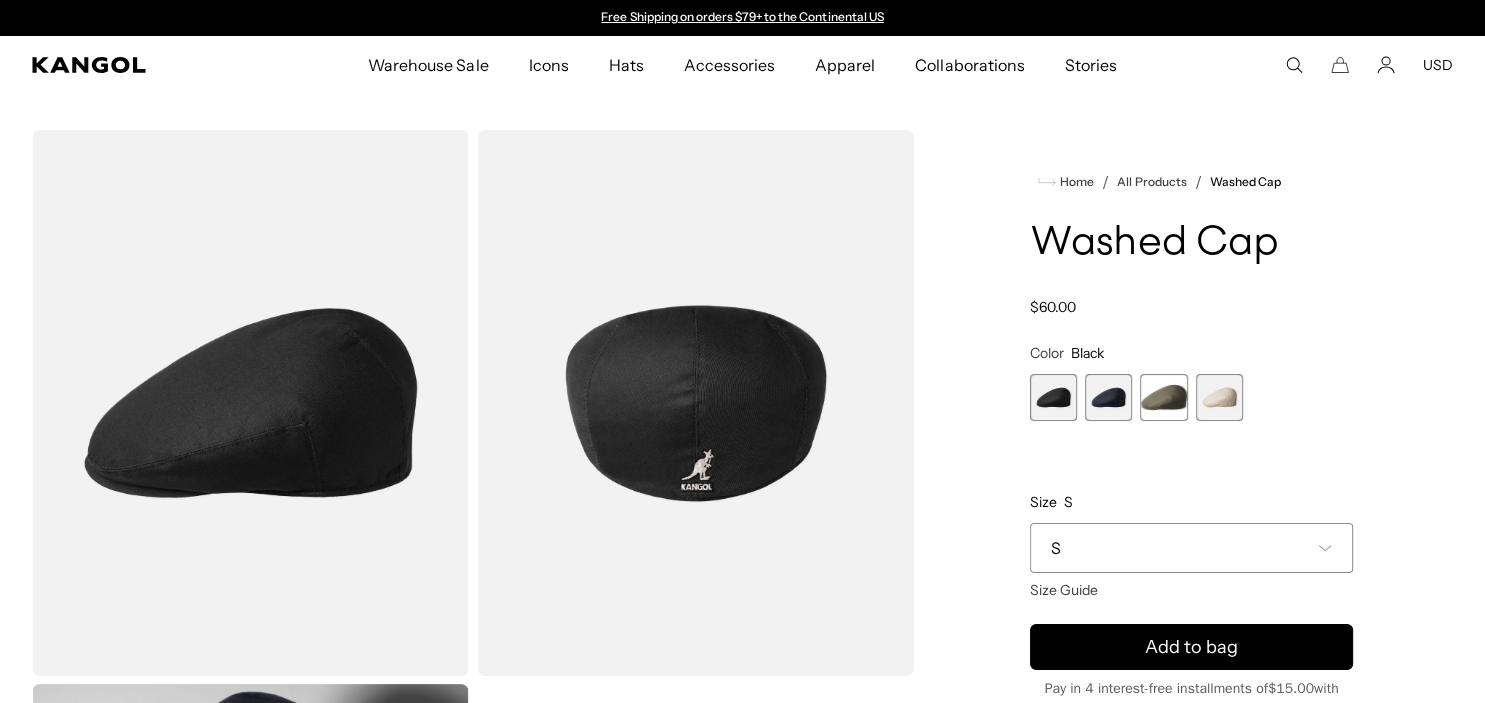 click on "S" at bounding box center (1191, 548) 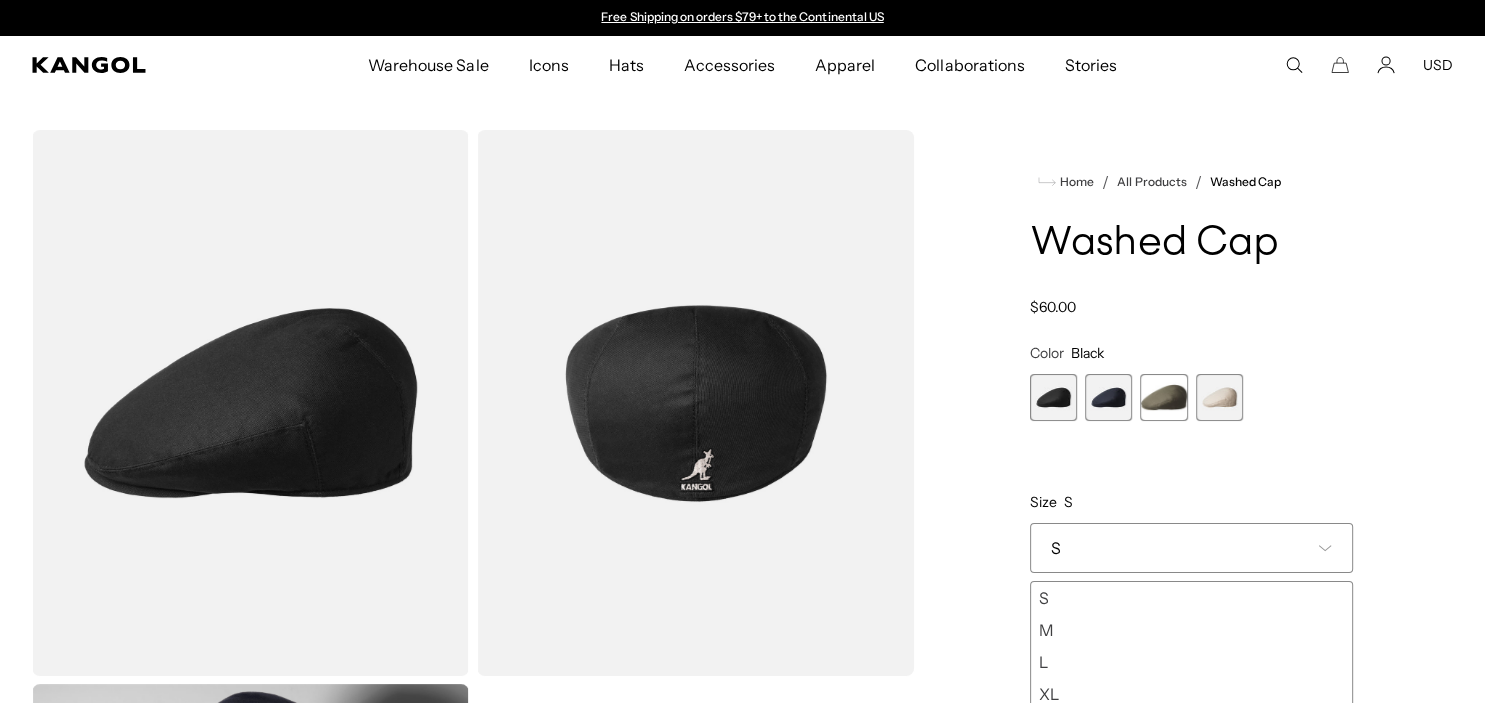 click on "XL" at bounding box center (1191, 694) 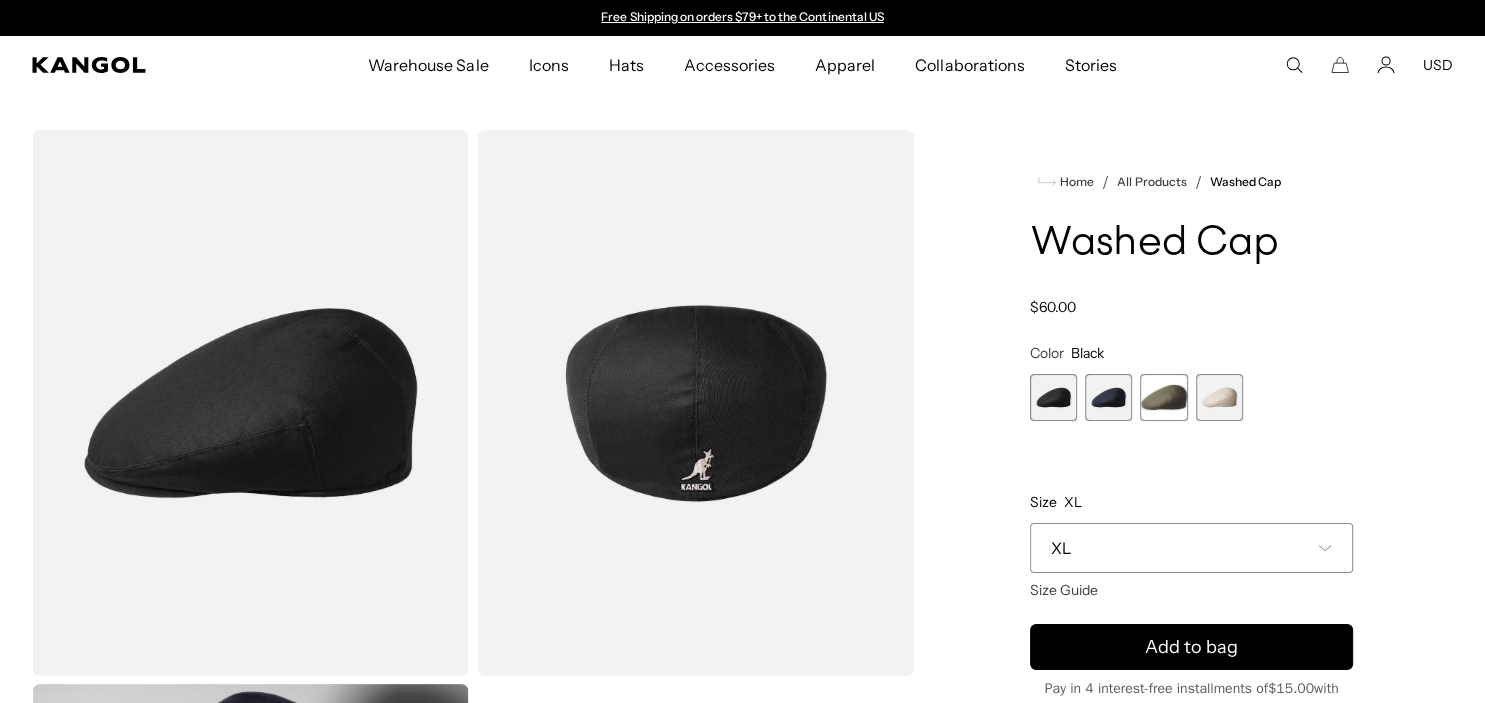 click at bounding box center (1053, 397) 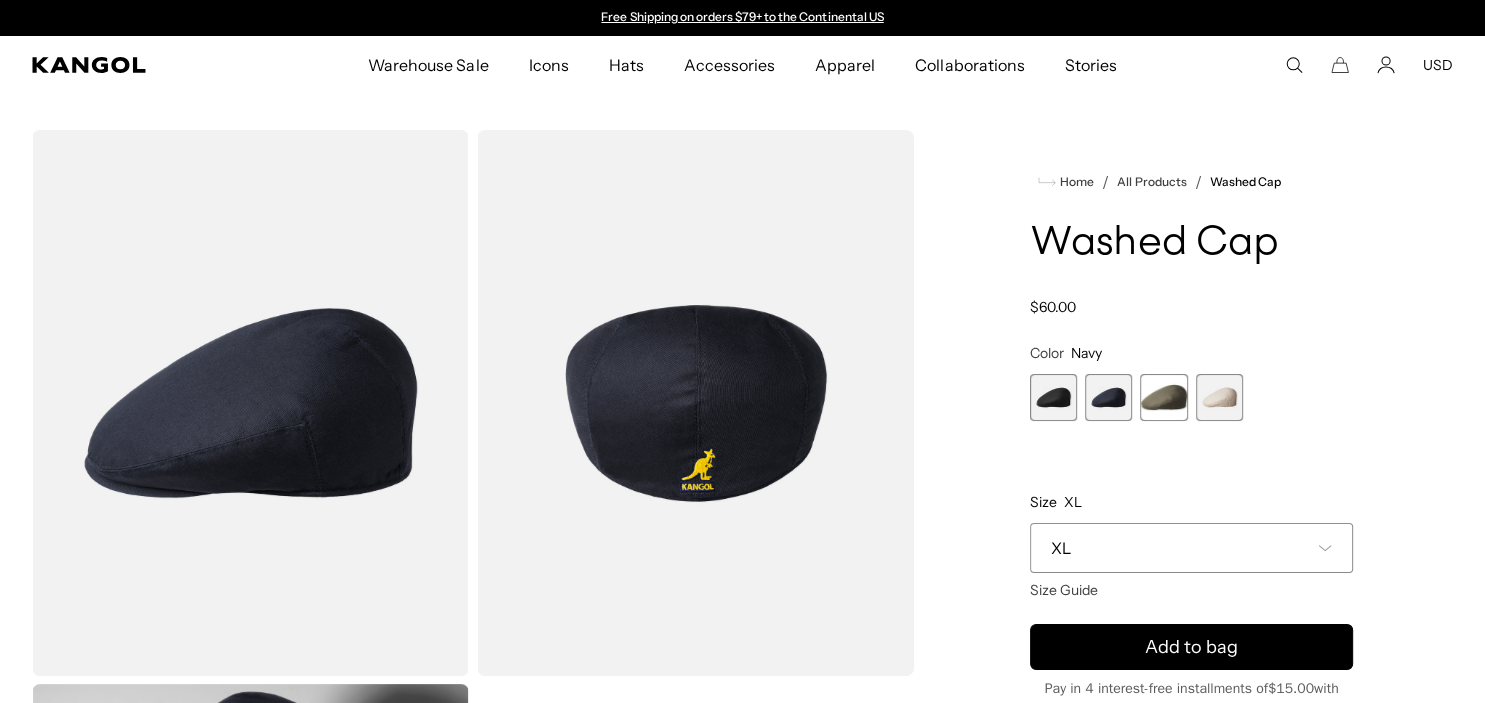click at bounding box center (1163, 397) 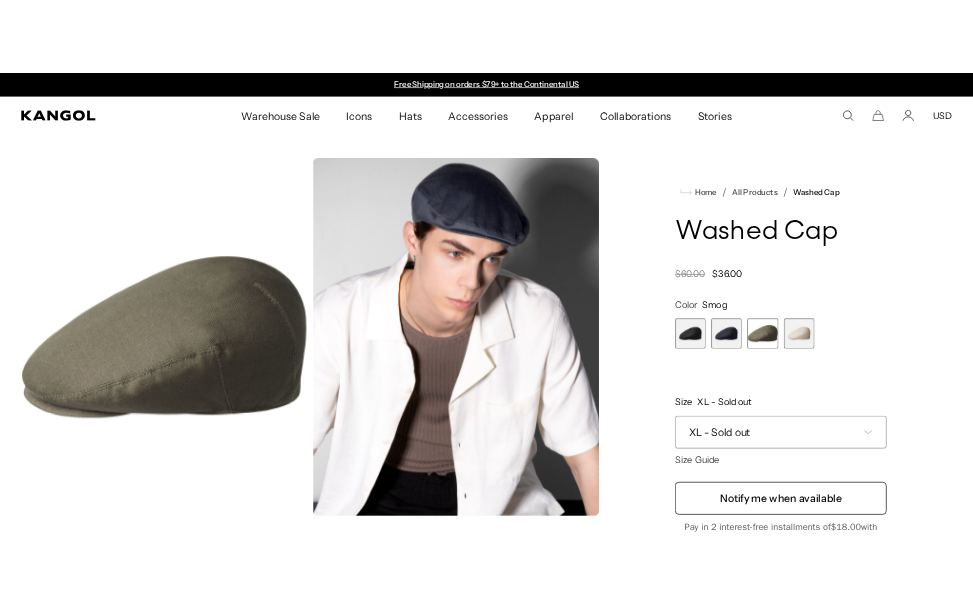 scroll, scrollTop: 0, scrollLeft: 0, axis: both 